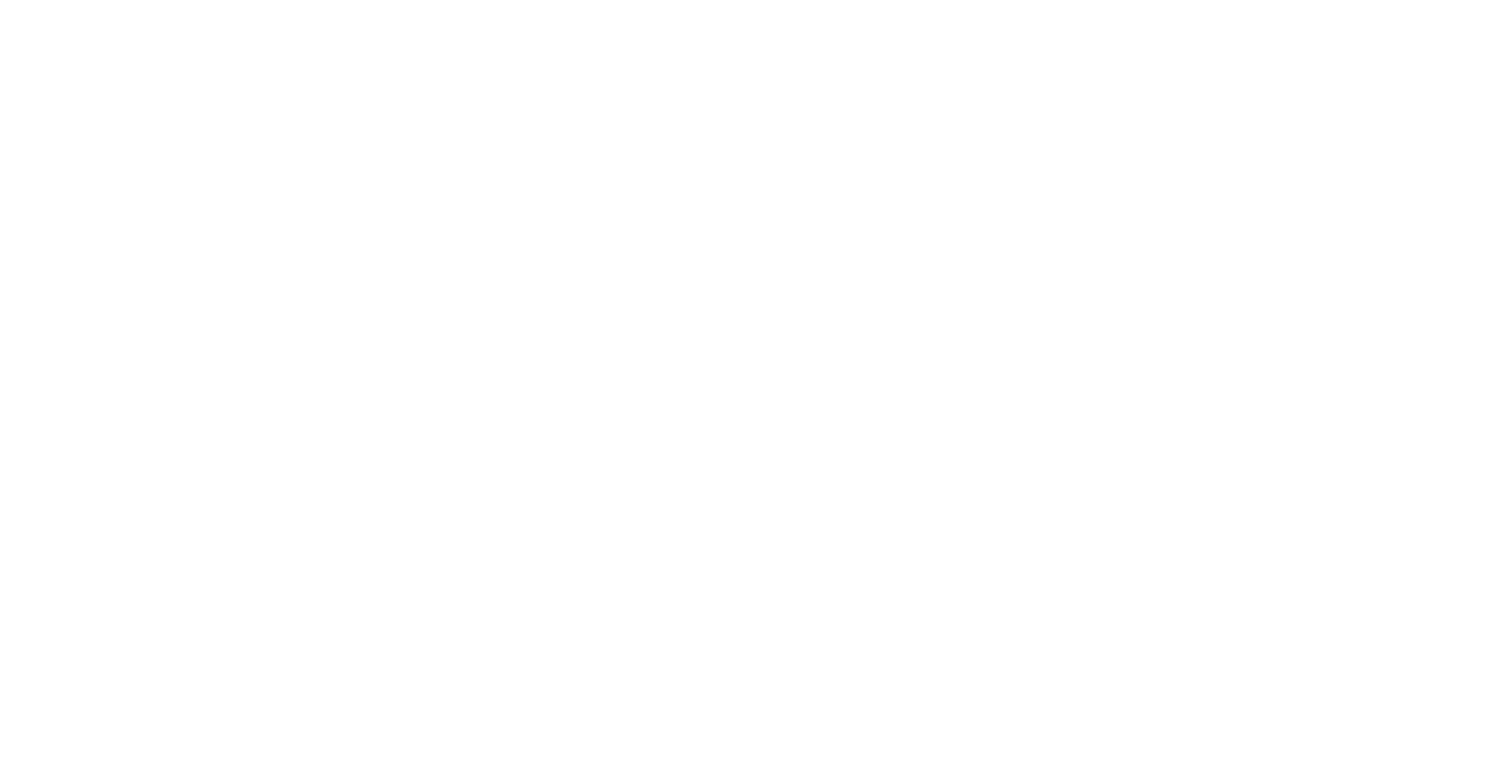 scroll, scrollTop: 0, scrollLeft: 0, axis: both 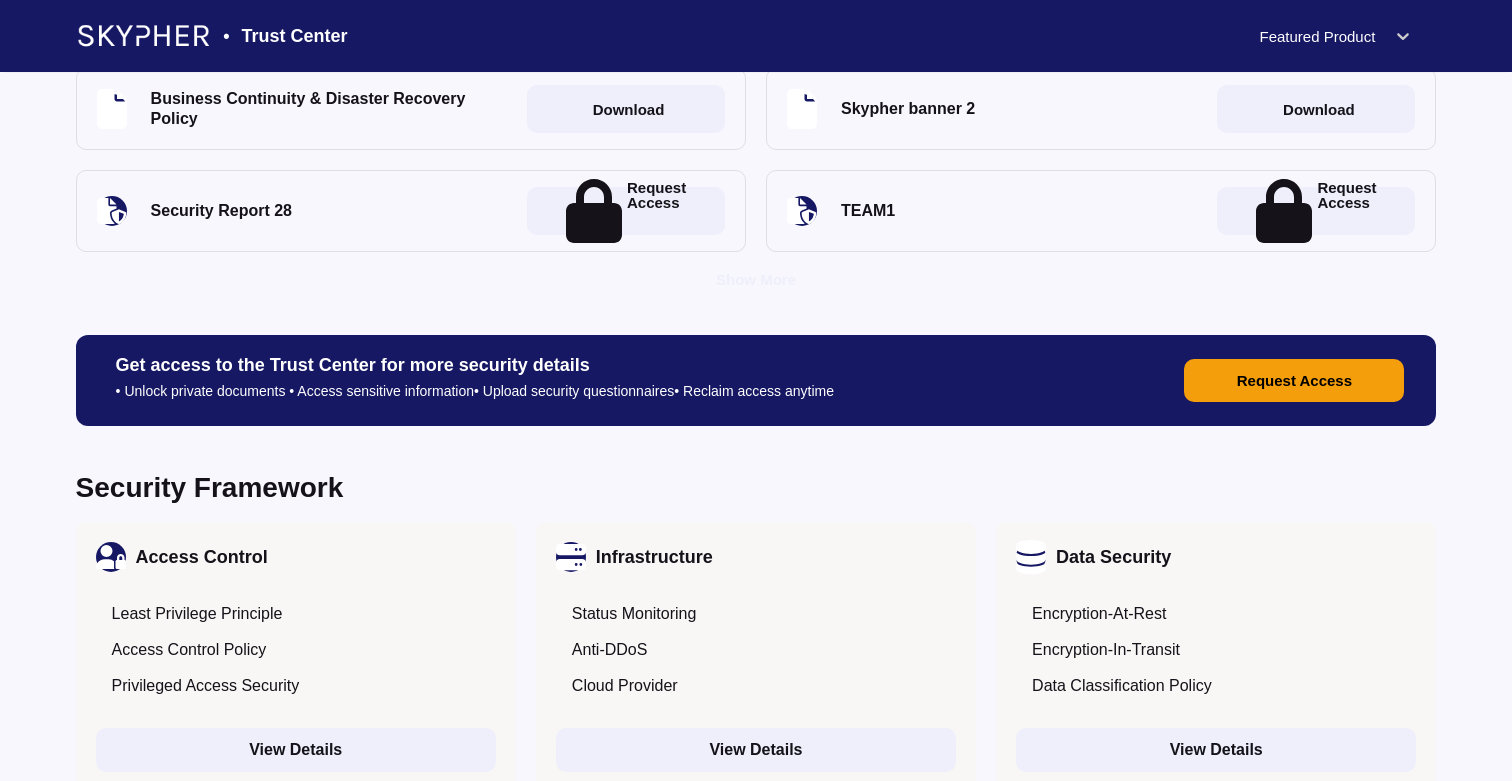 click on "Request Access" at bounding box center (1294, 380) 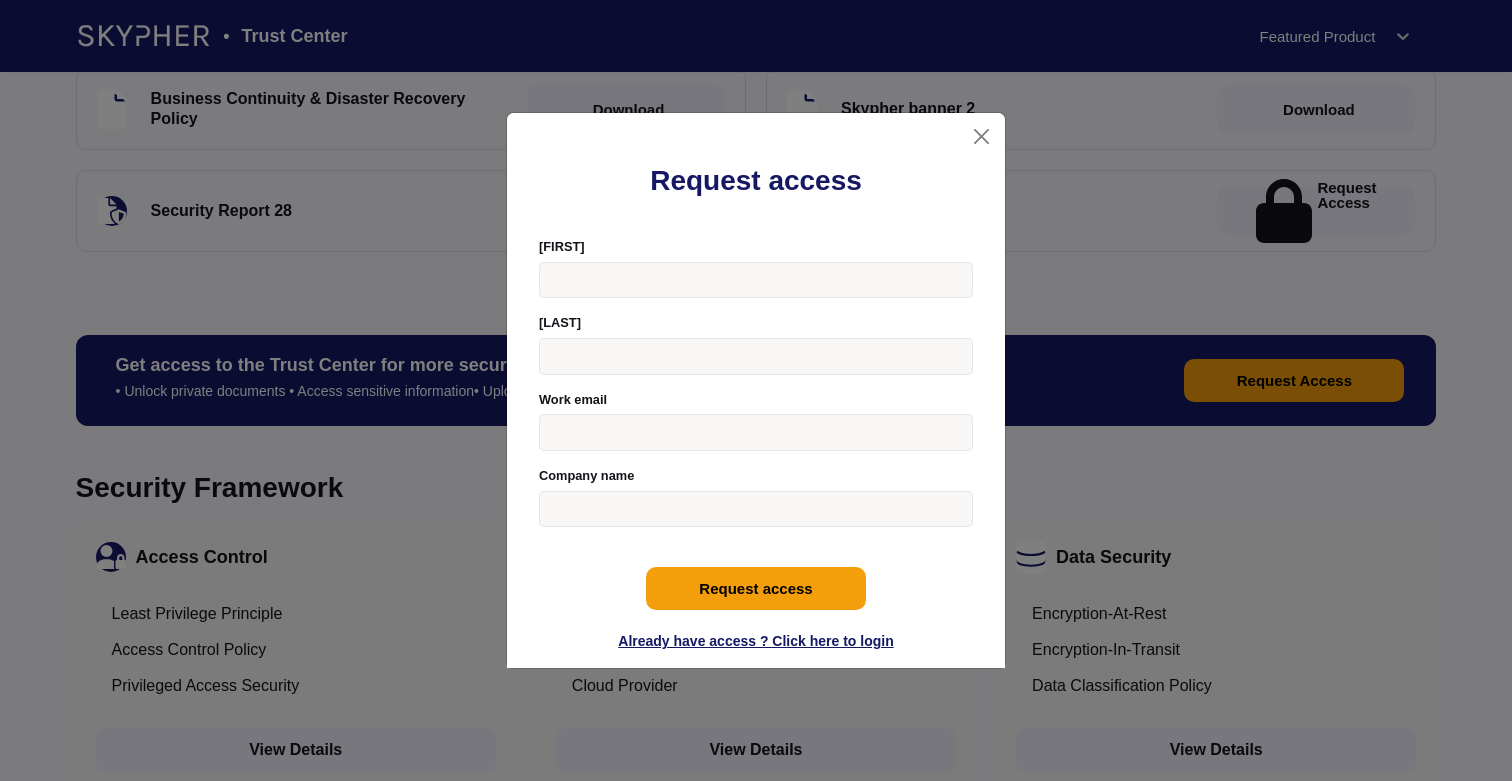 click on "First Name" at bounding box center [756, 280] 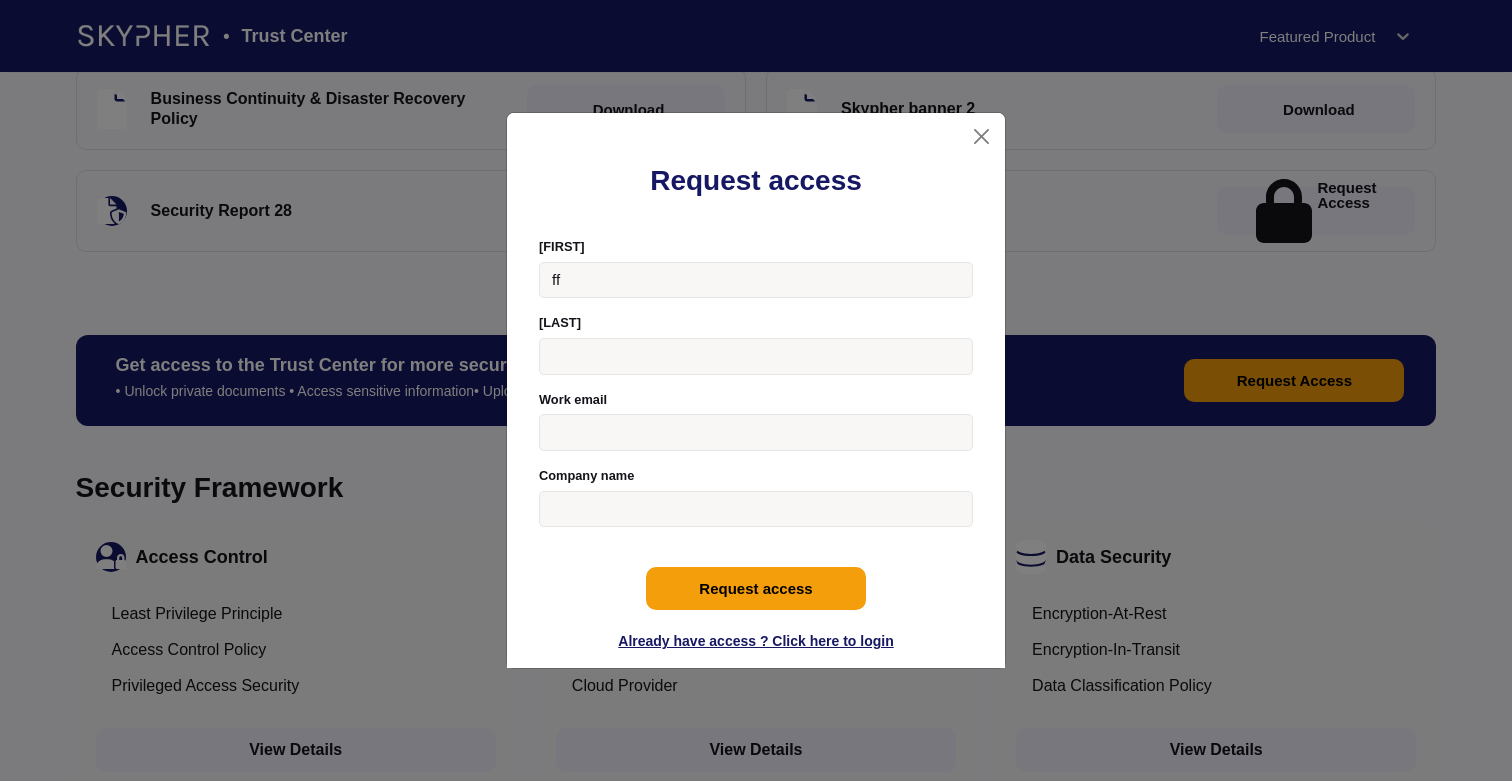 type on "f" 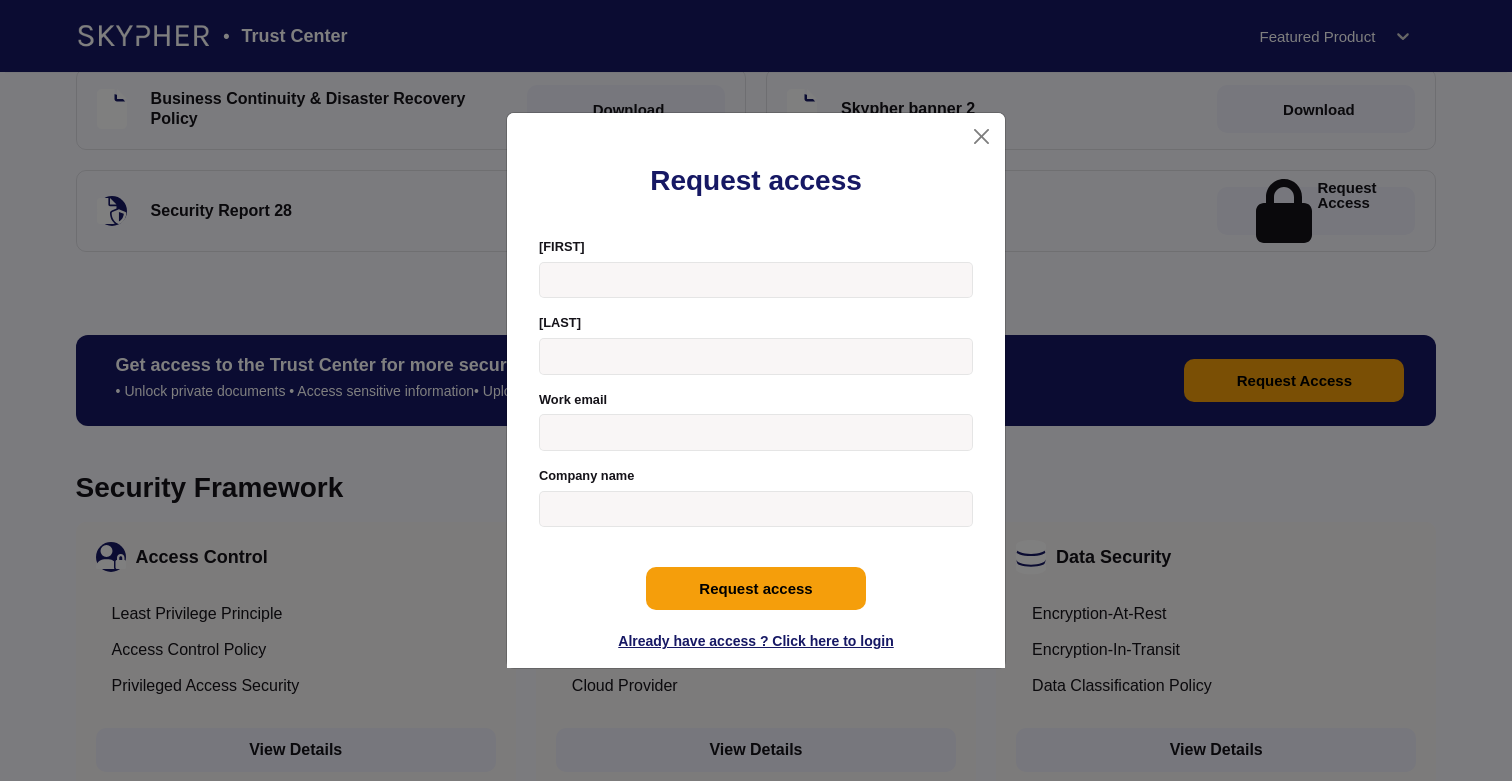 type on "e" 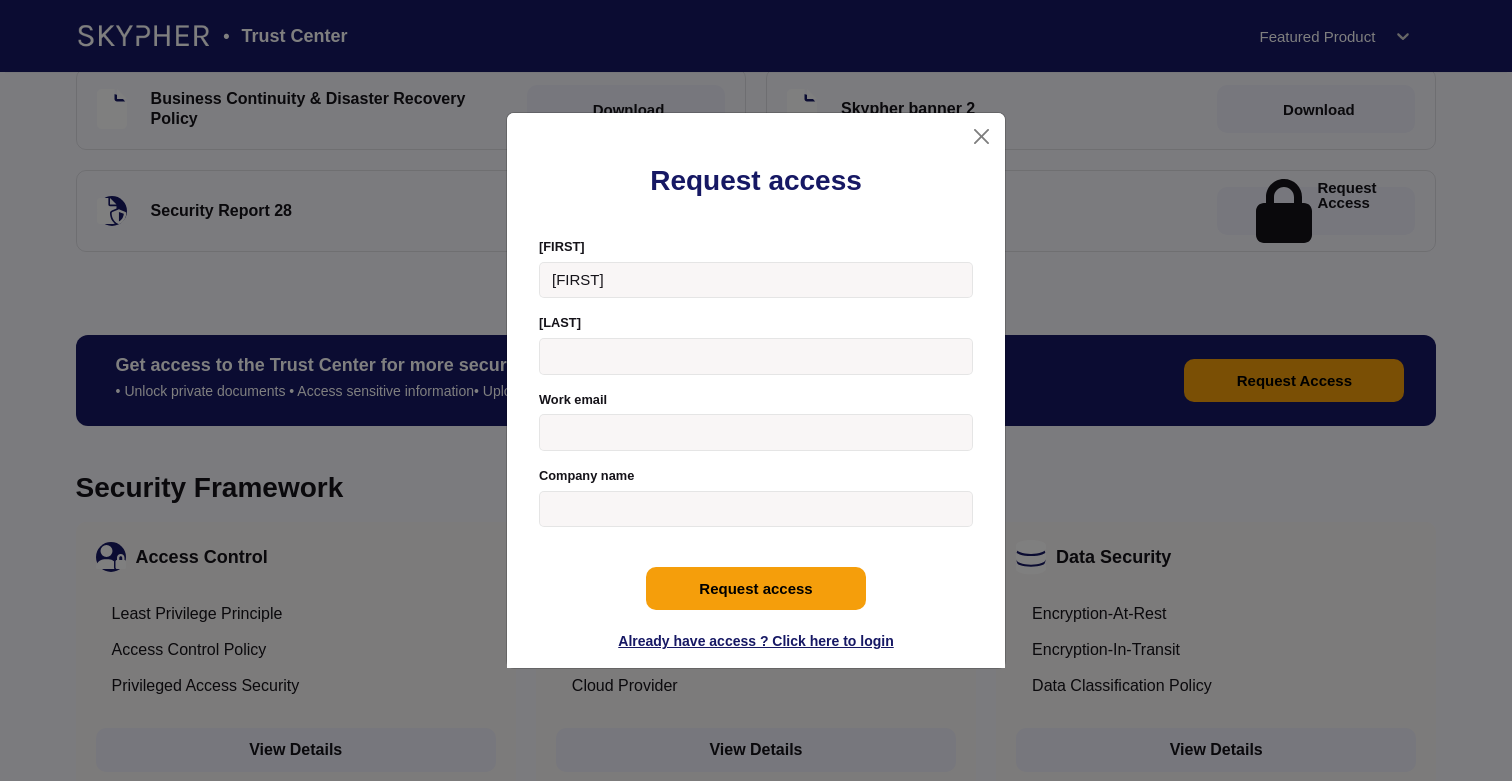 type on "federico" 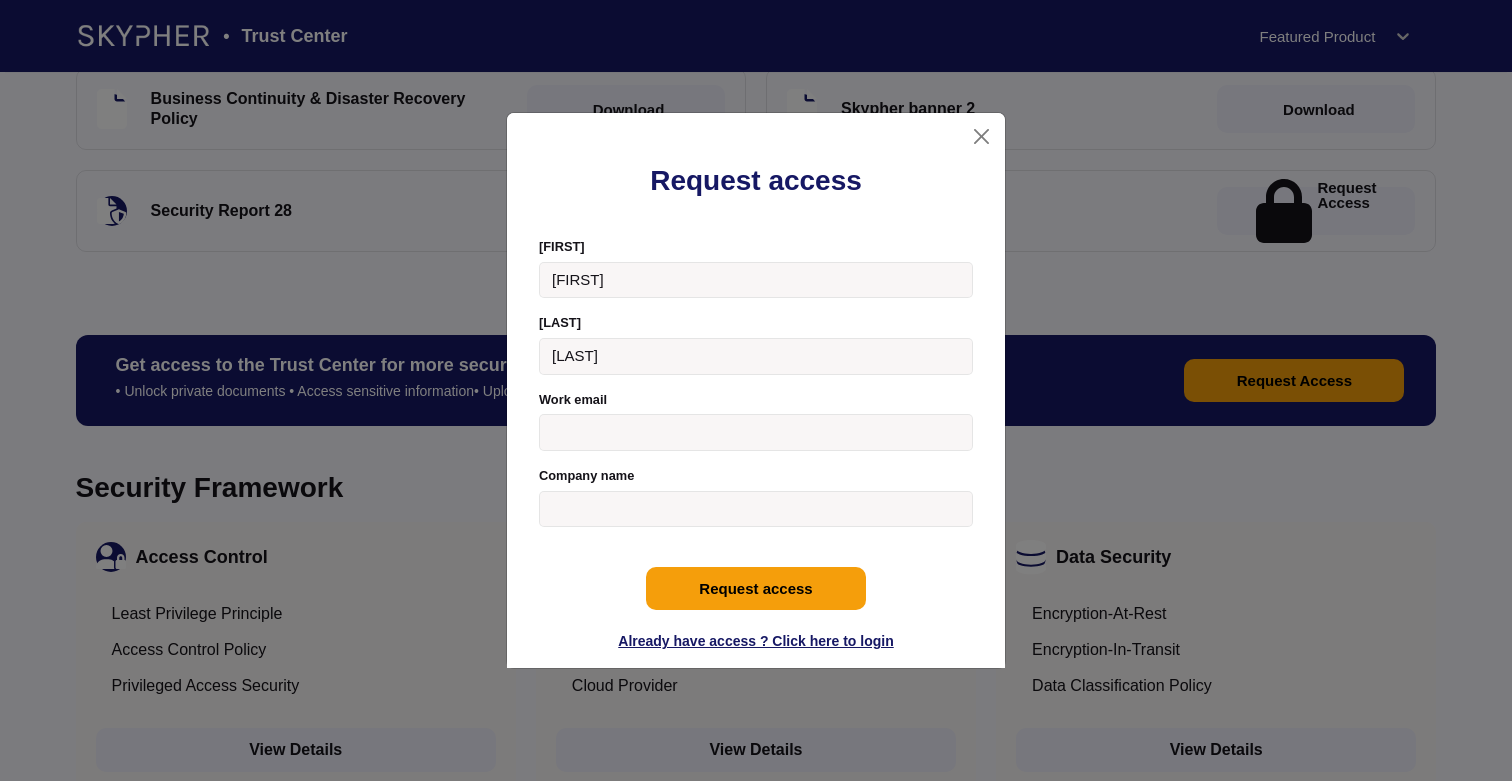 type on "migliore" 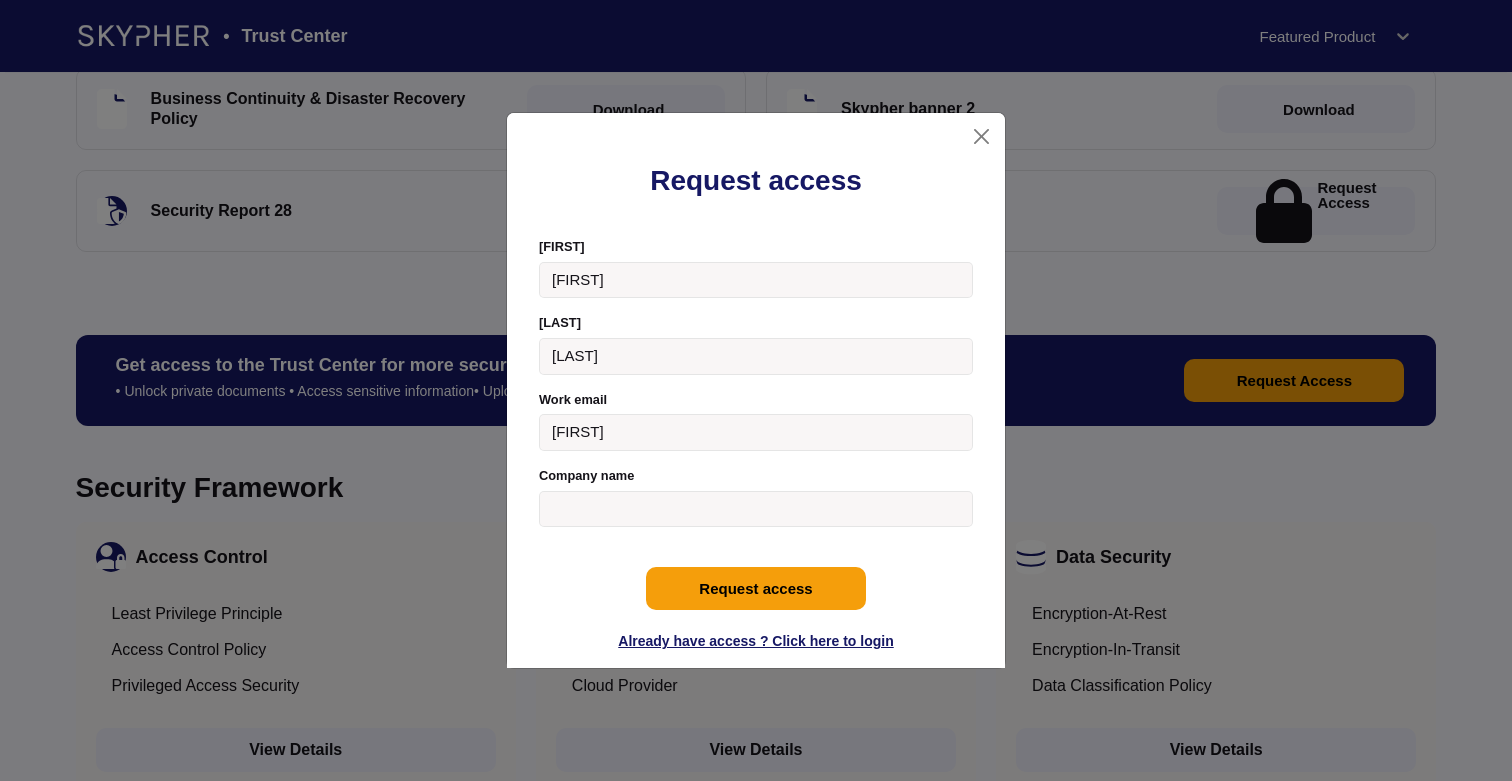 type on "federico@skypher.co" 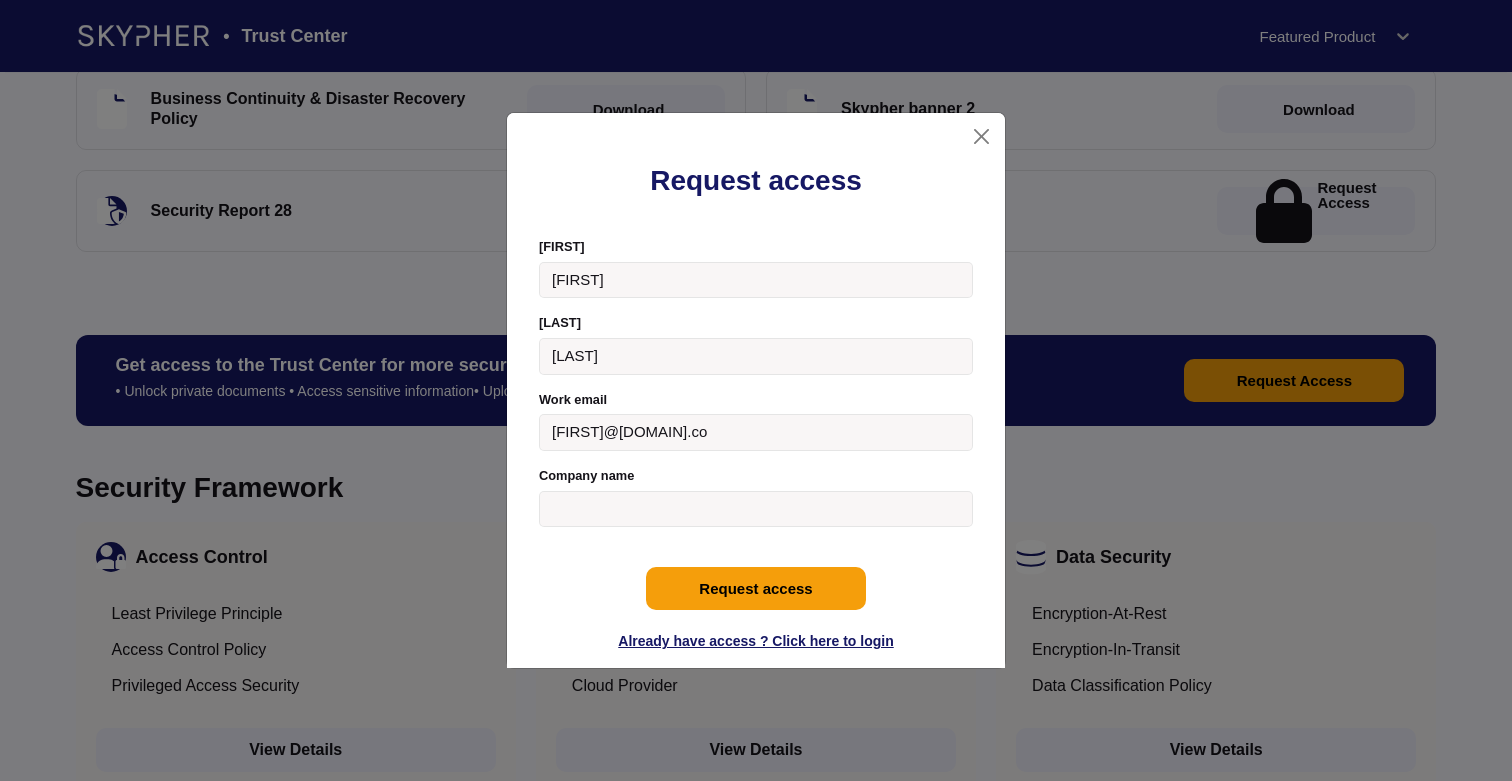 click on "First Name" at bounding box center (756, 280) 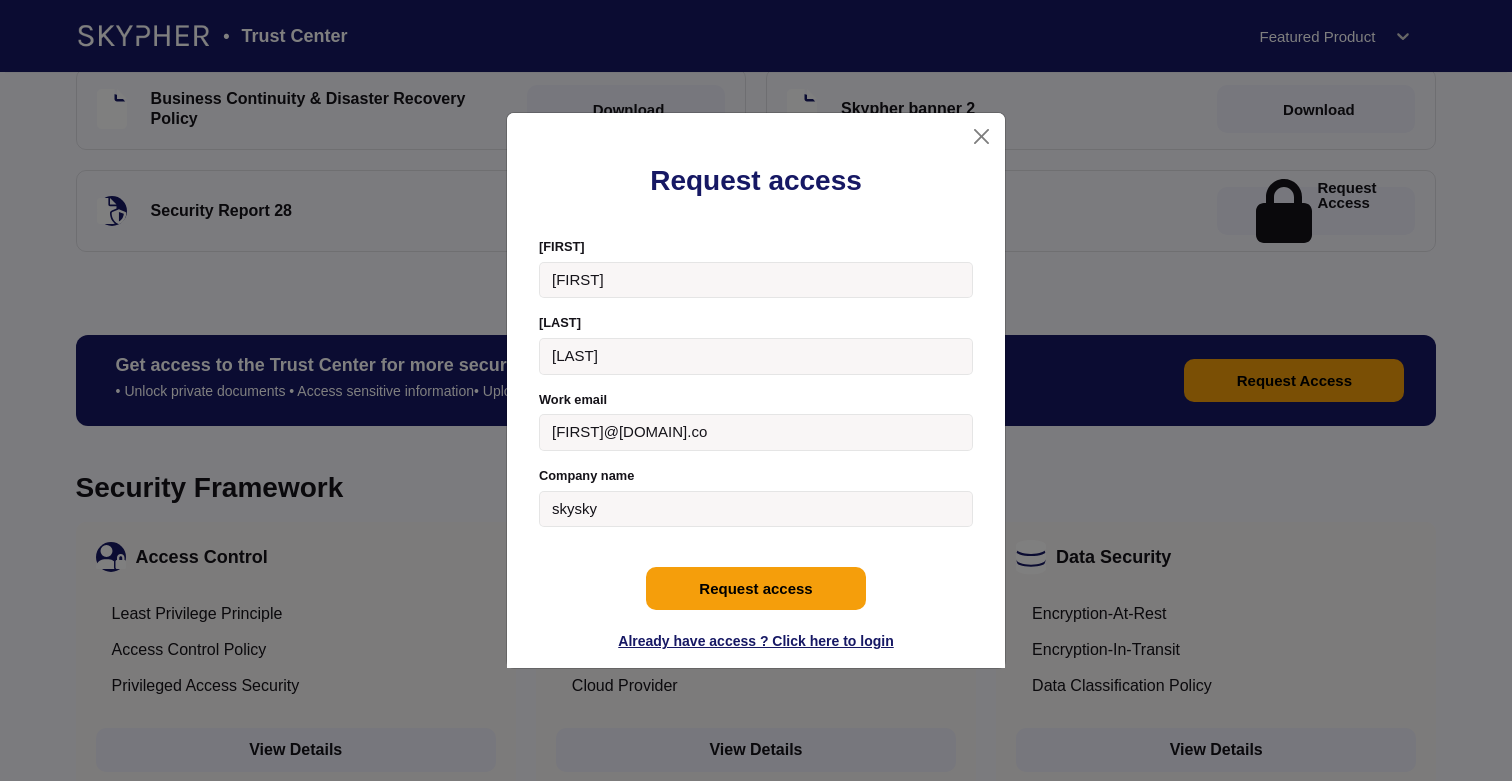 type on "skysky" 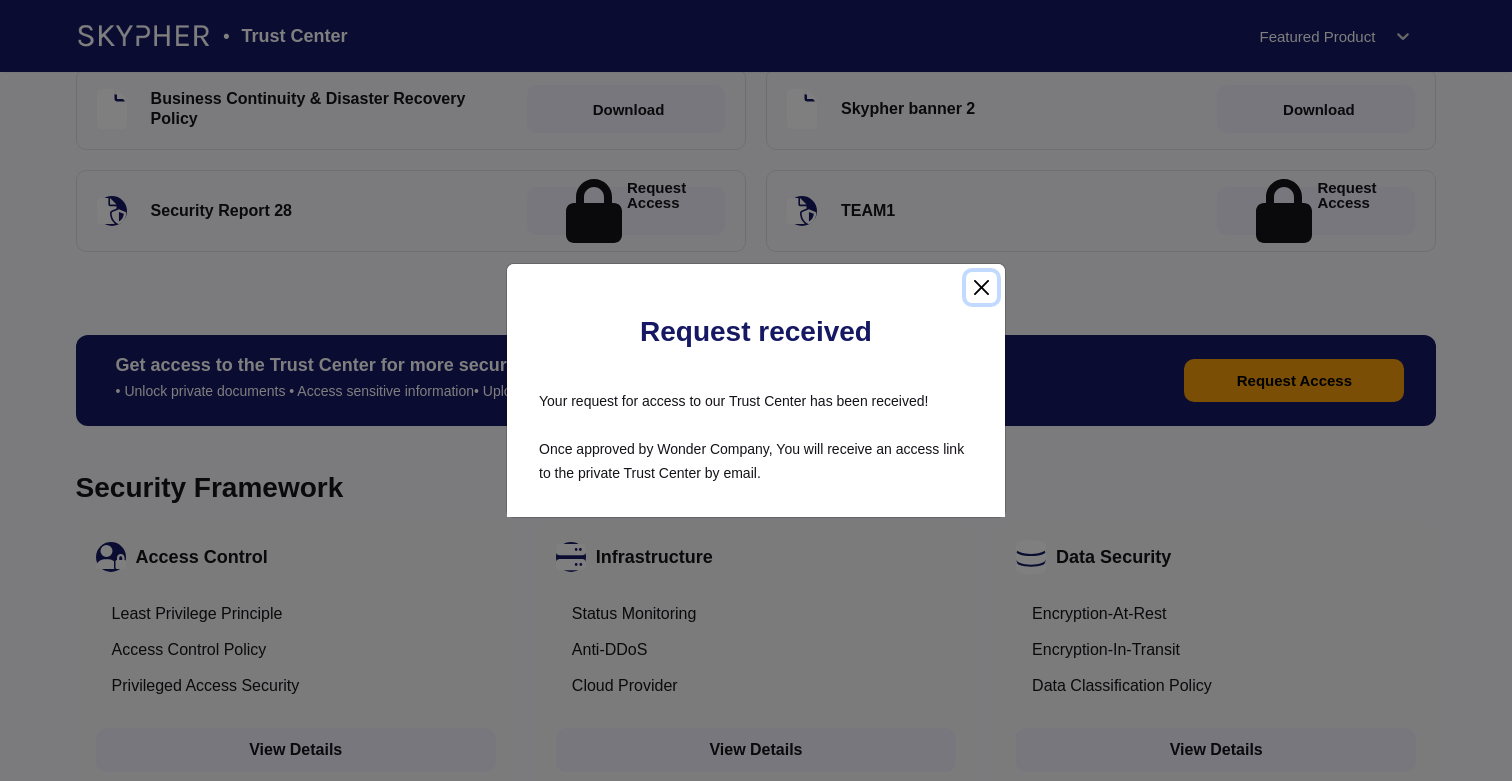 click at bounding box center [981, 287] 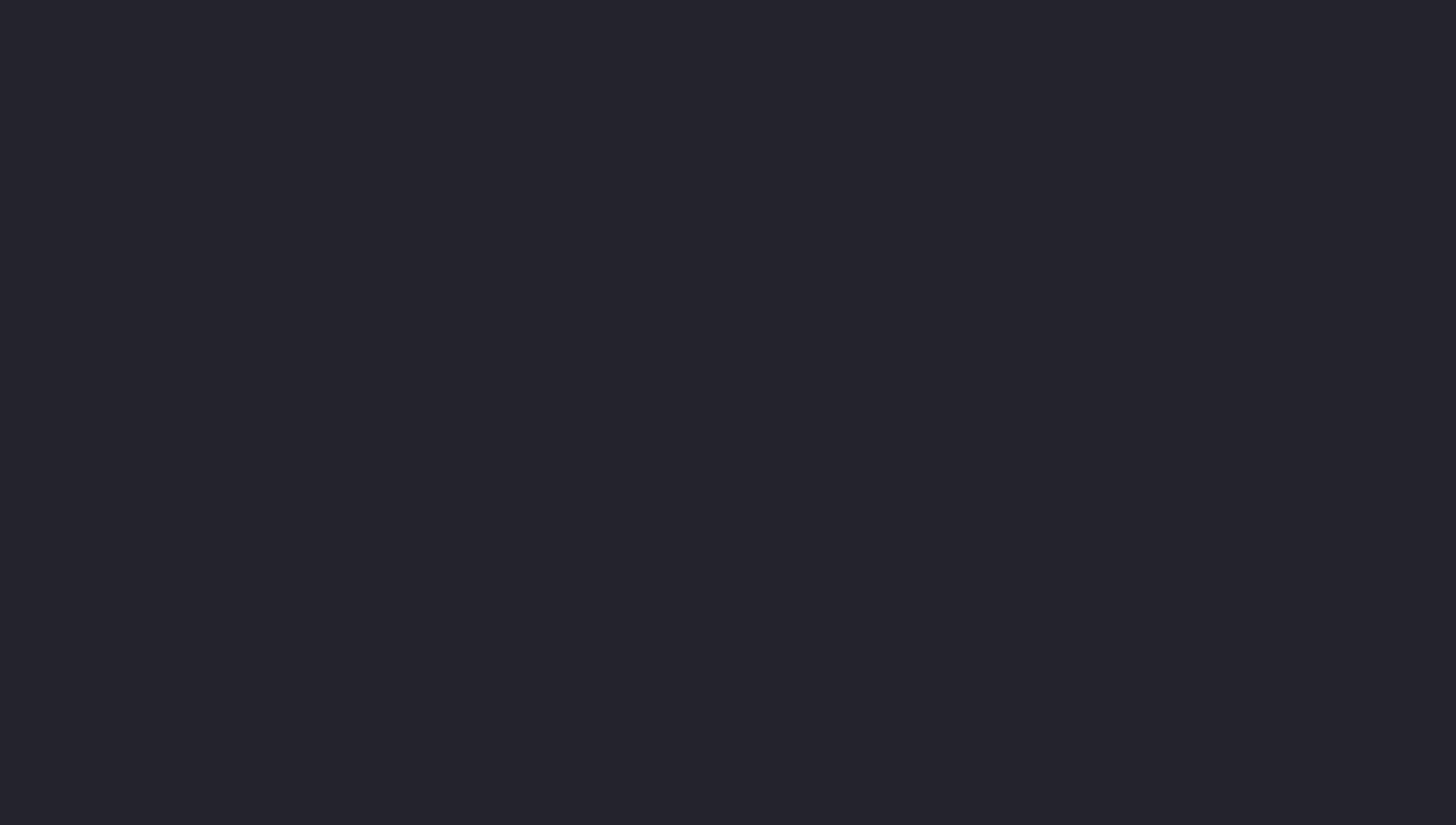 scroll, scrollTop: 0, scrollLeft: 0, axis: both 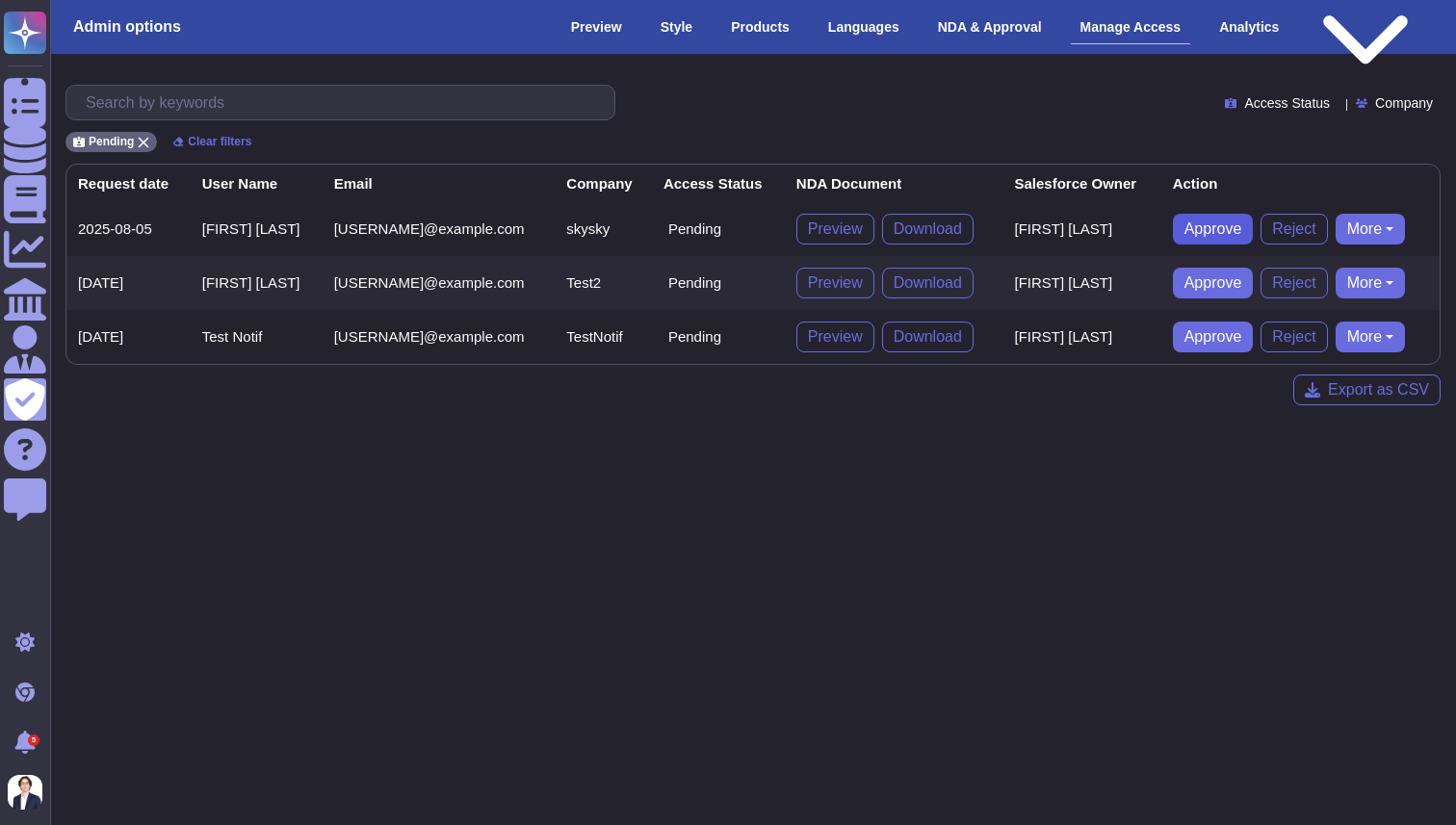 click on "Approve" at bounding box center [1213, 229] 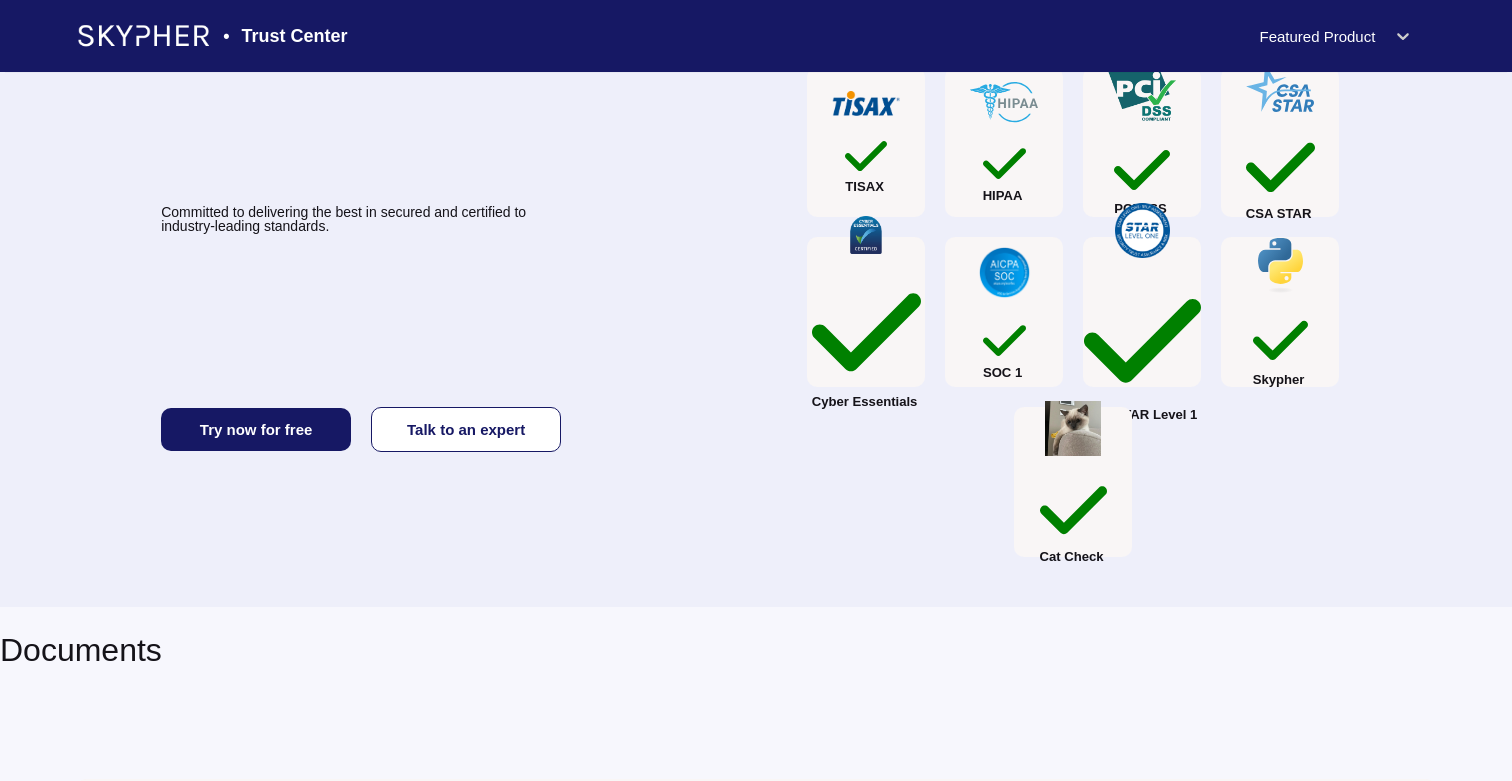 scroll, scrollTop: 0, scrollLeft: 0, axis: both 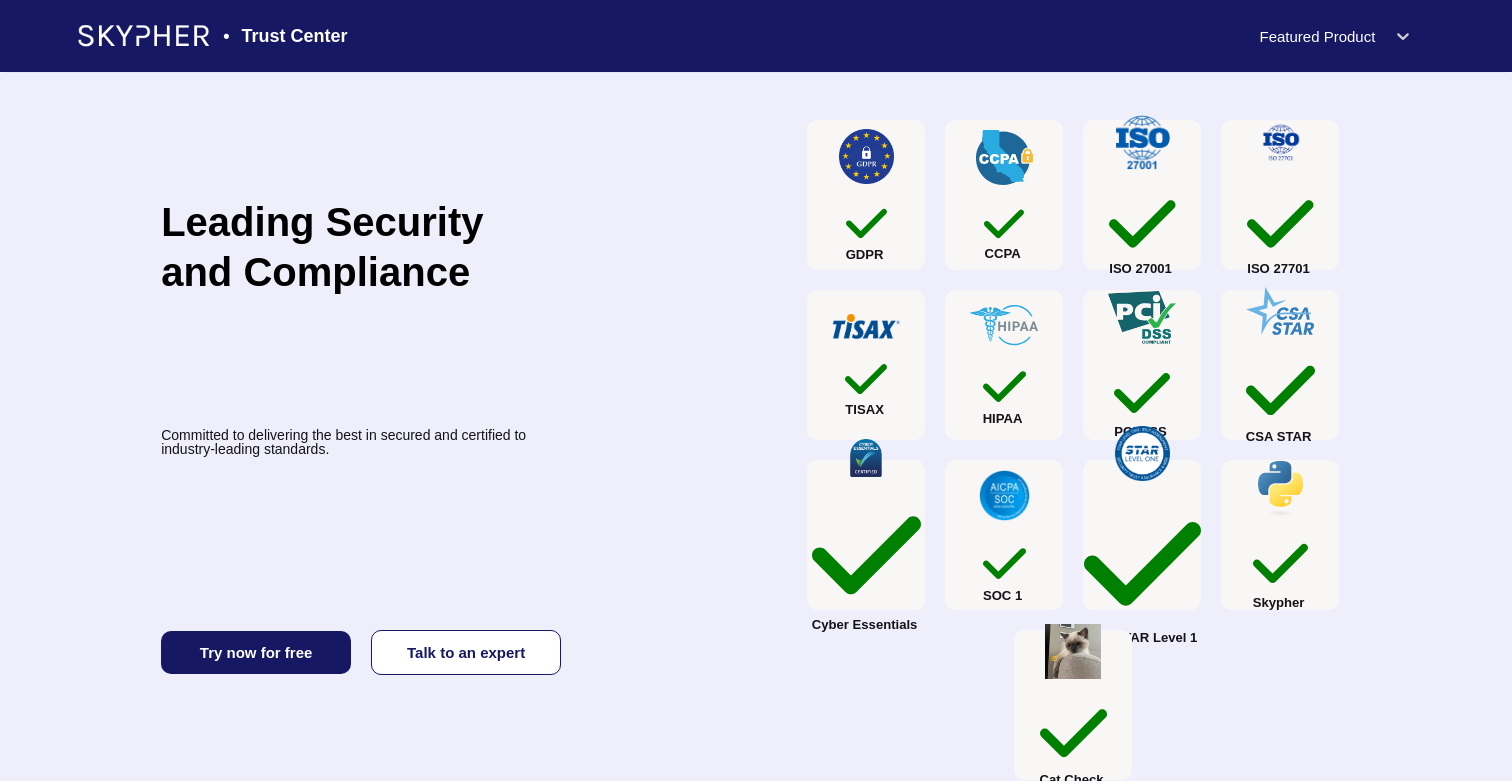 click at bounding box center [1317, 36] 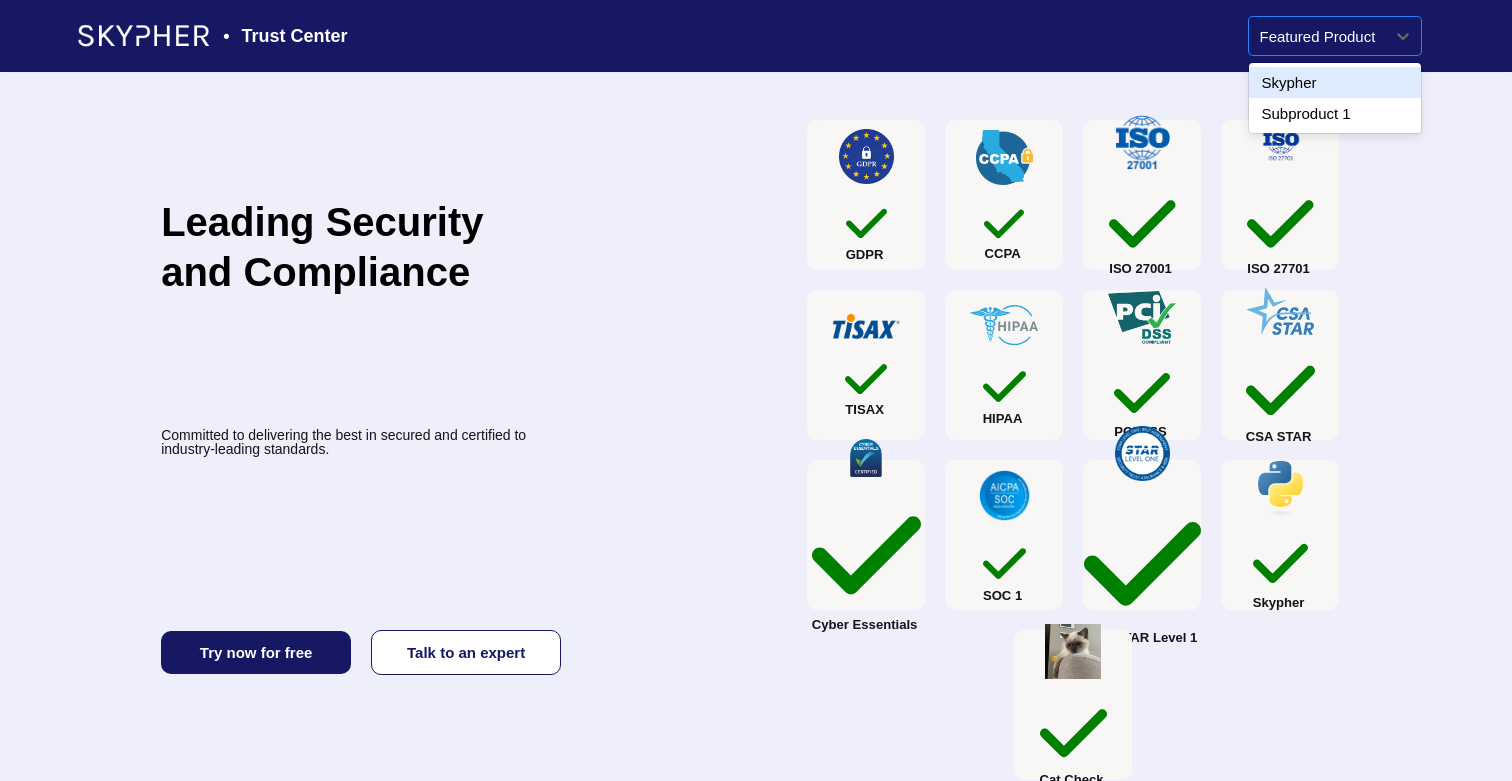 click on "GDPR   CCPA   ISO 27001   ISO 27701   TISAX   HIPAA   PCI DSS   CSA STAR   Cyber Essentials   SOC 1   CSA STAR Level 1   Skypher   Cat Check" at bounding box center (1073, 450) 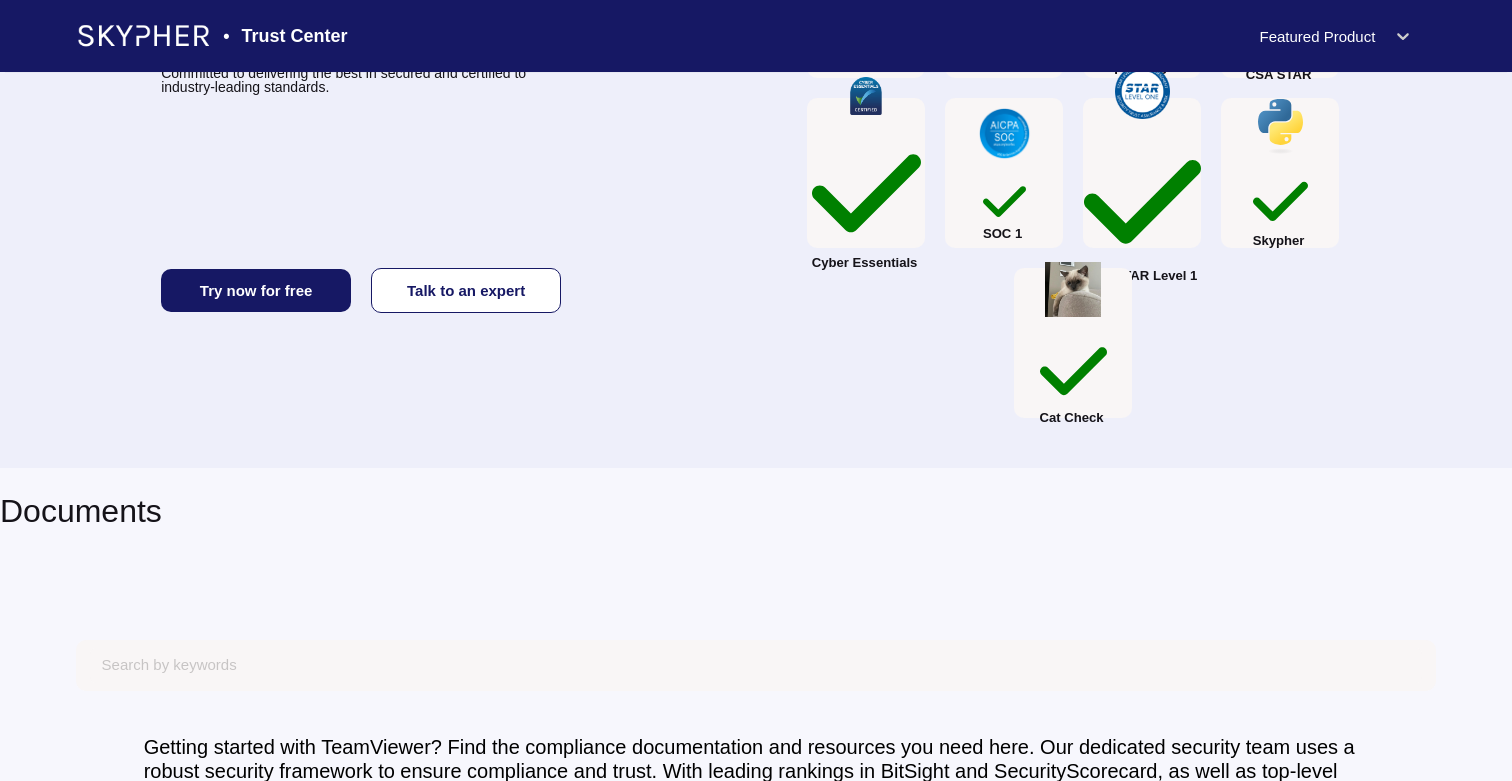 scroll, scrollTop: 363, scrollLeft: 0, axis: vertical 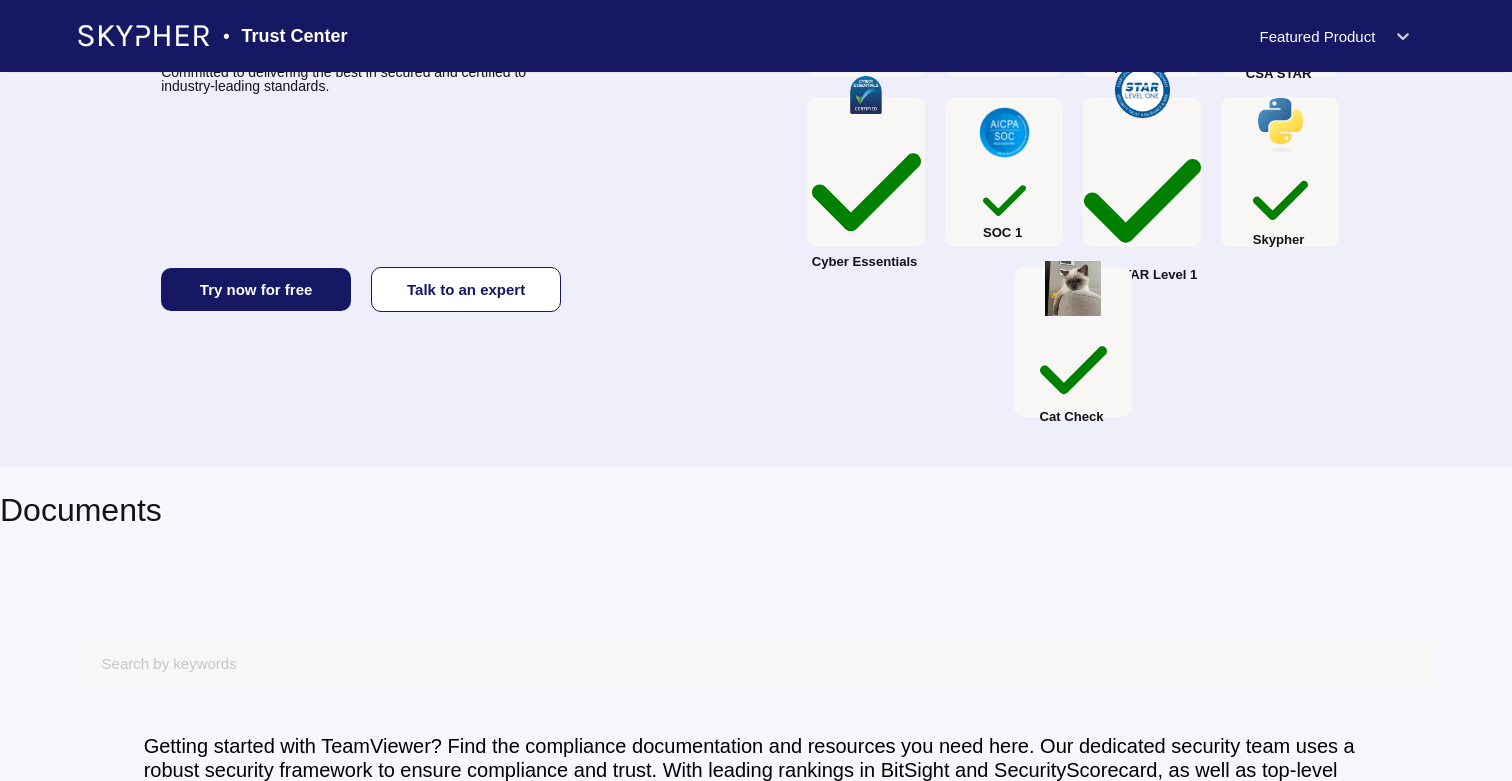 click on "Cat Check" at bounding box center [1074, 377] 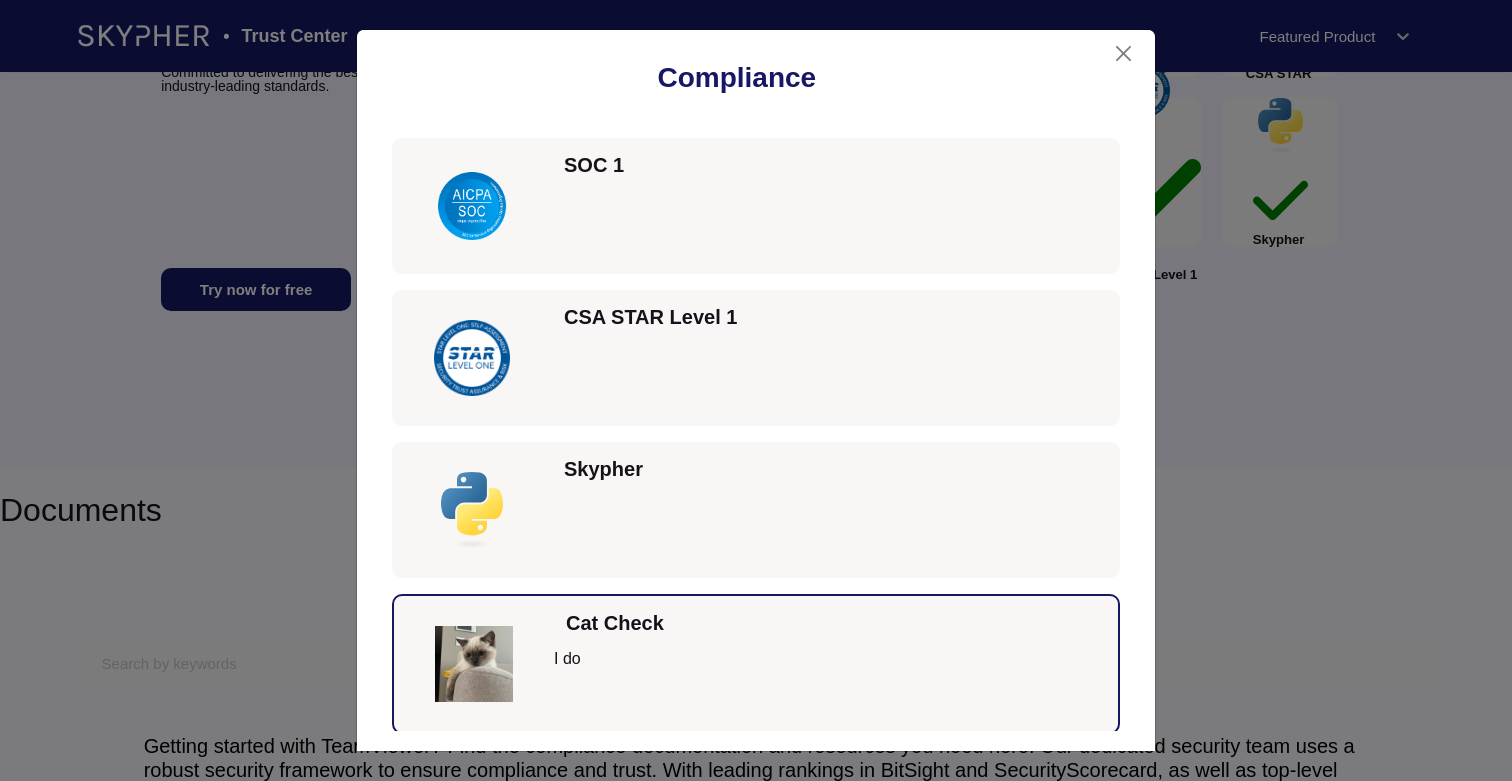 scroll, scrollTop: 1359, scrollLeft: 0, axis: vertical 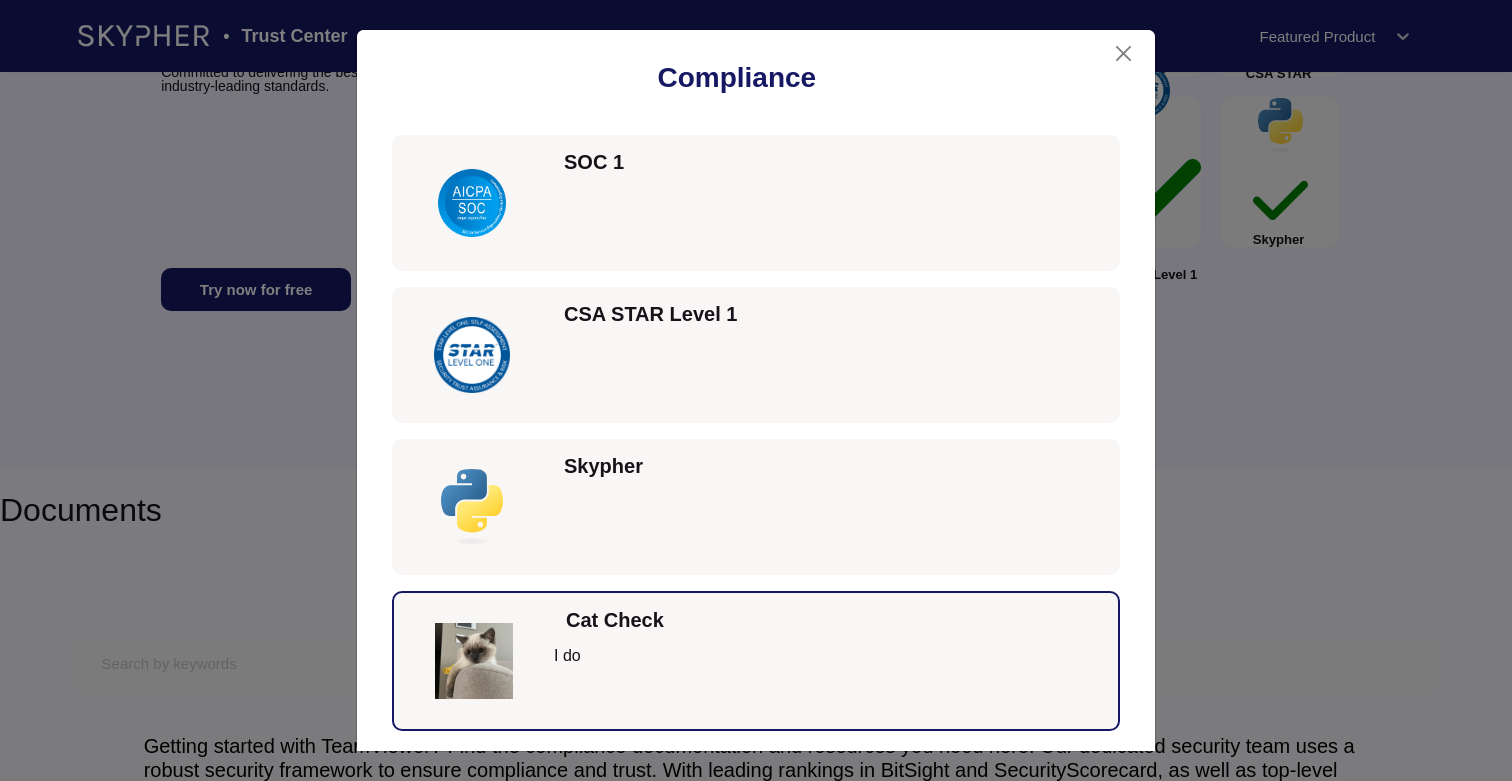 click at bounding box center [814, 524] 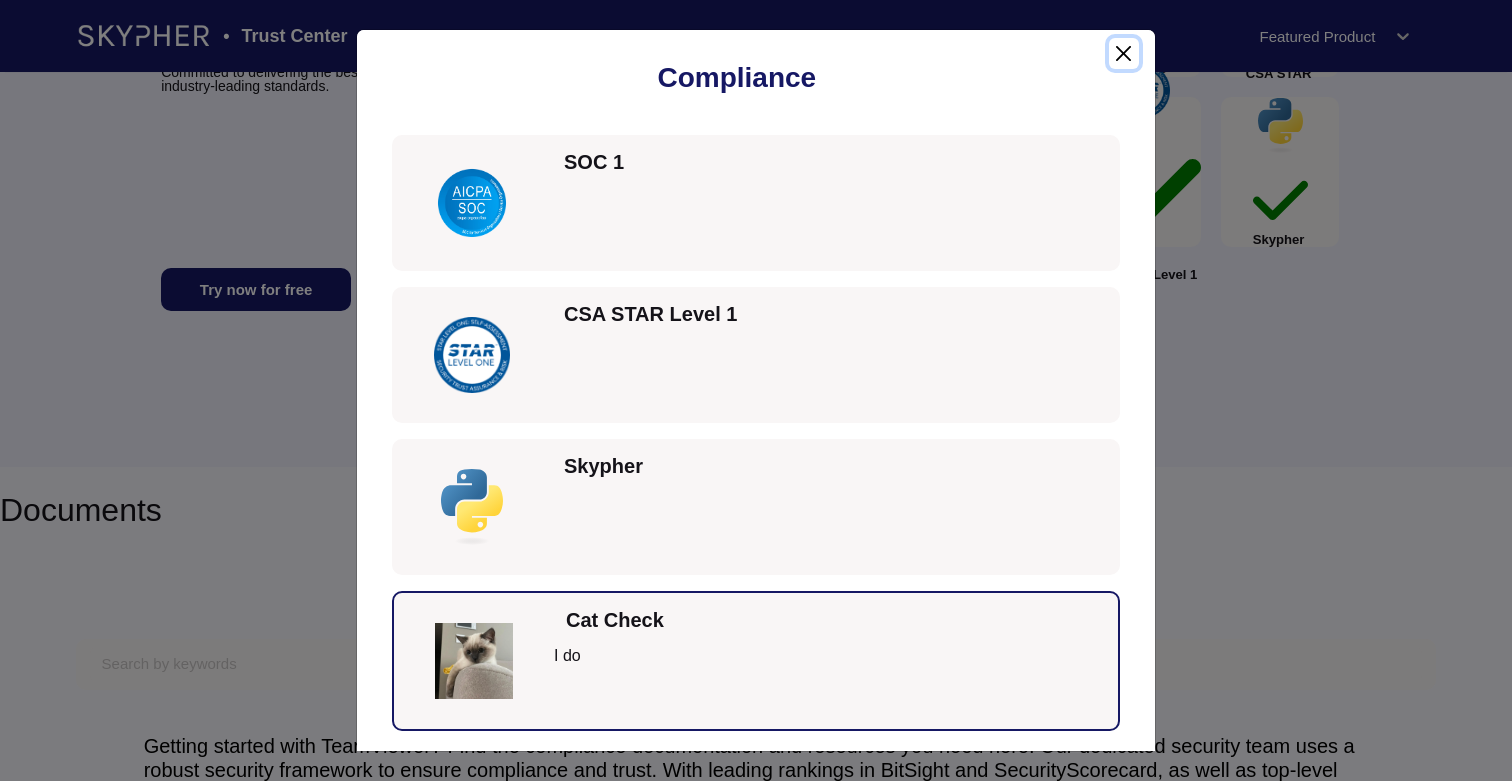 click at bounding box center [1124, 53] 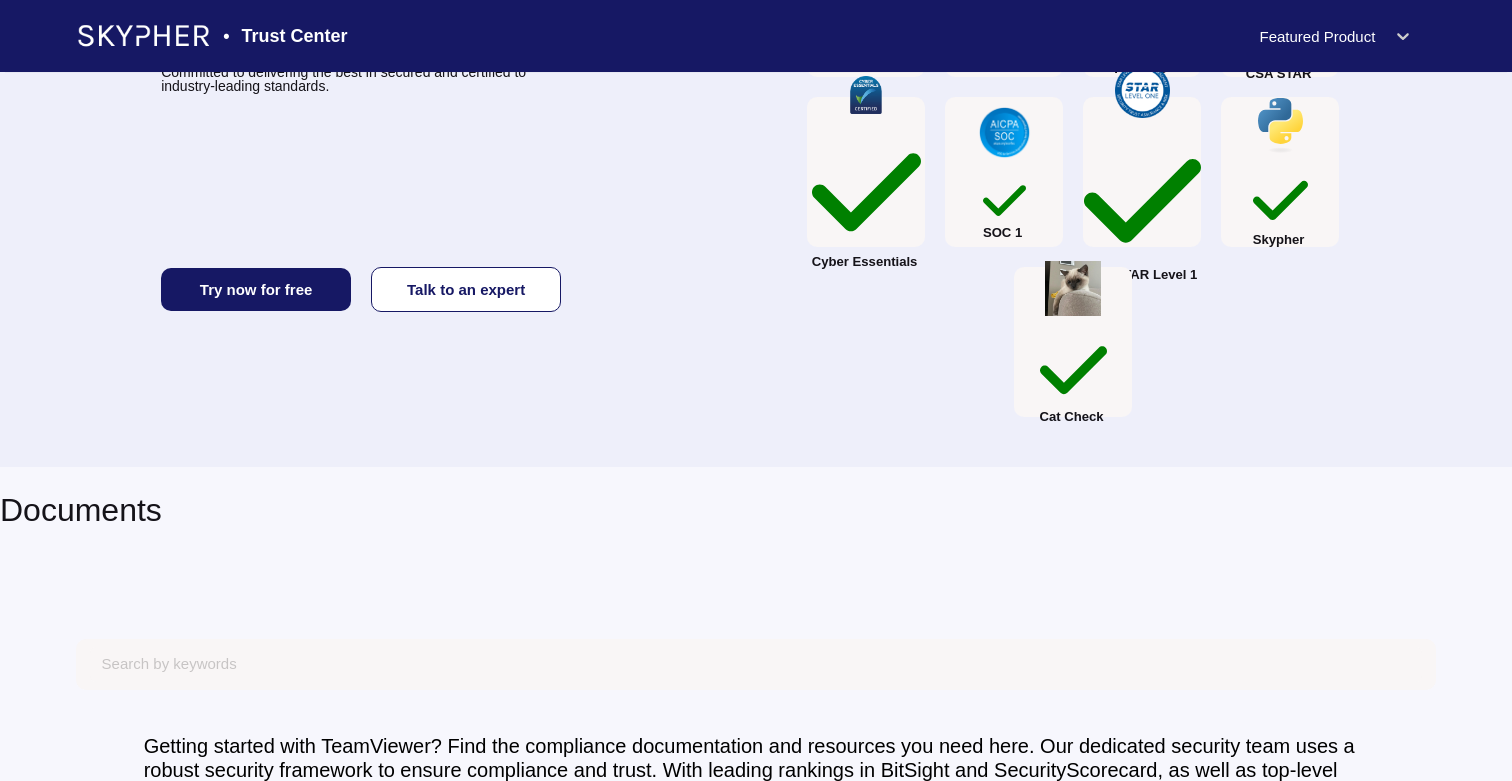 scroll, scrollTop: 0, scrollLeft: 0, axis: both 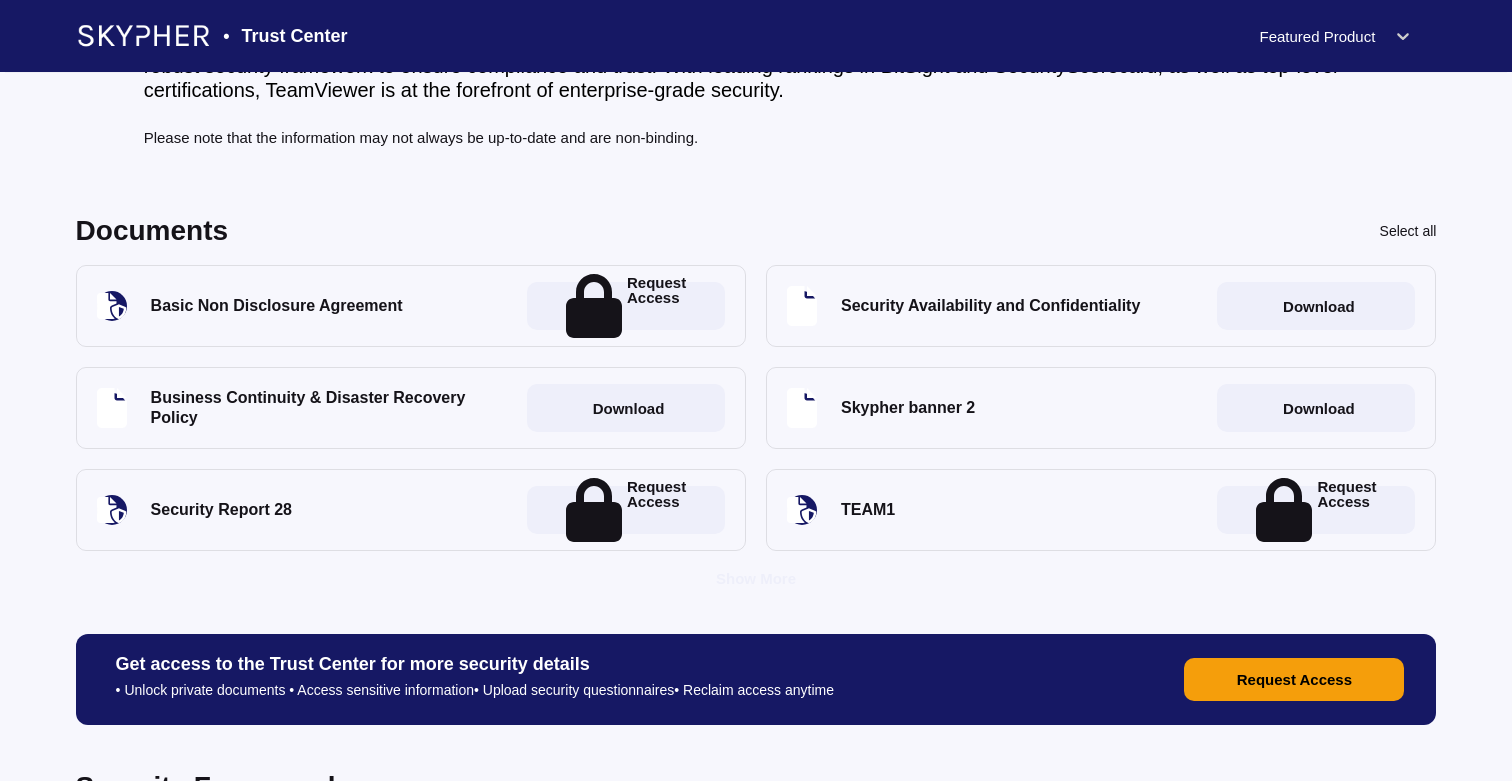 click on "Featured Product" at bounding box center (1317, 36) 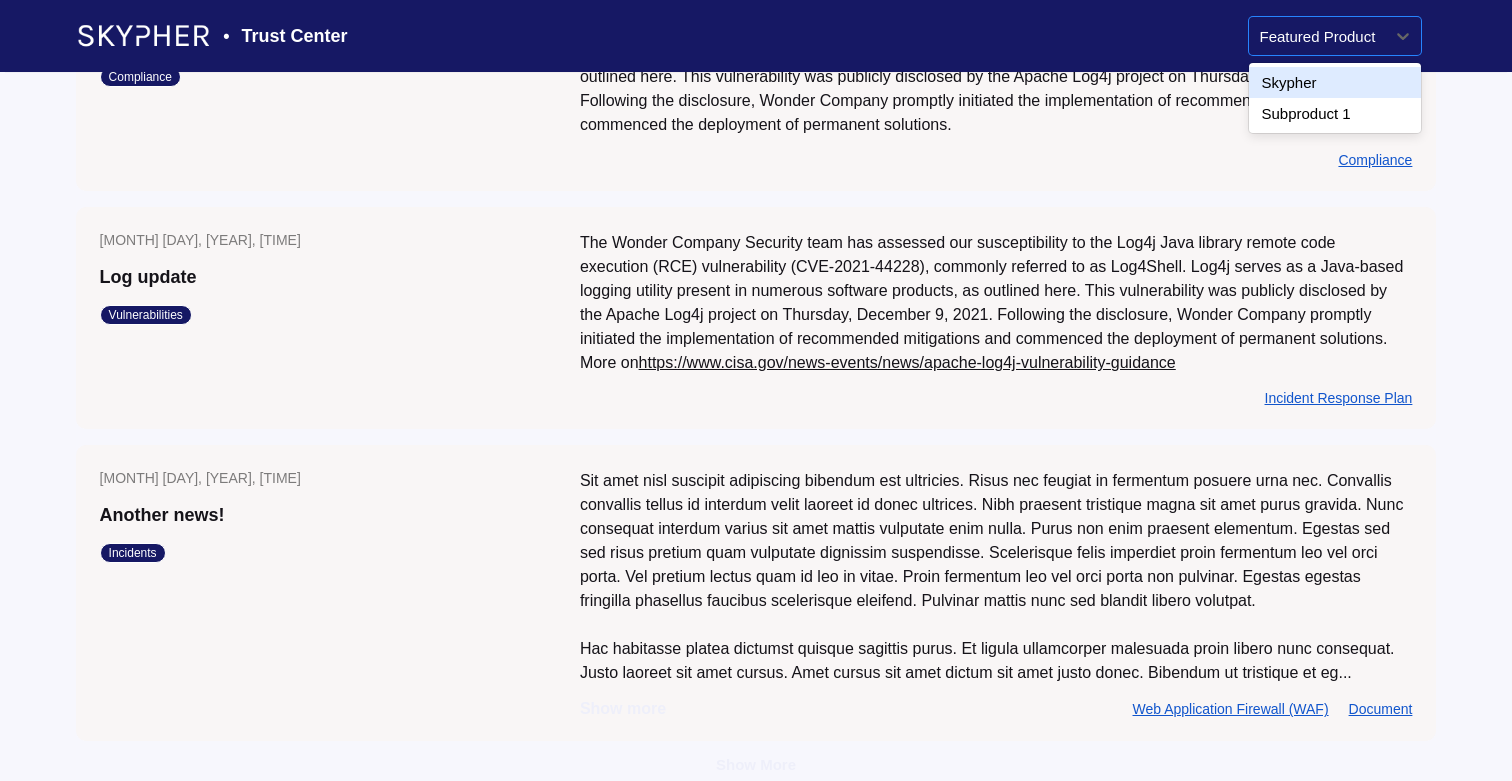 scroll, scrollTop: 4193, scrollLeft: 0, axis: vertical 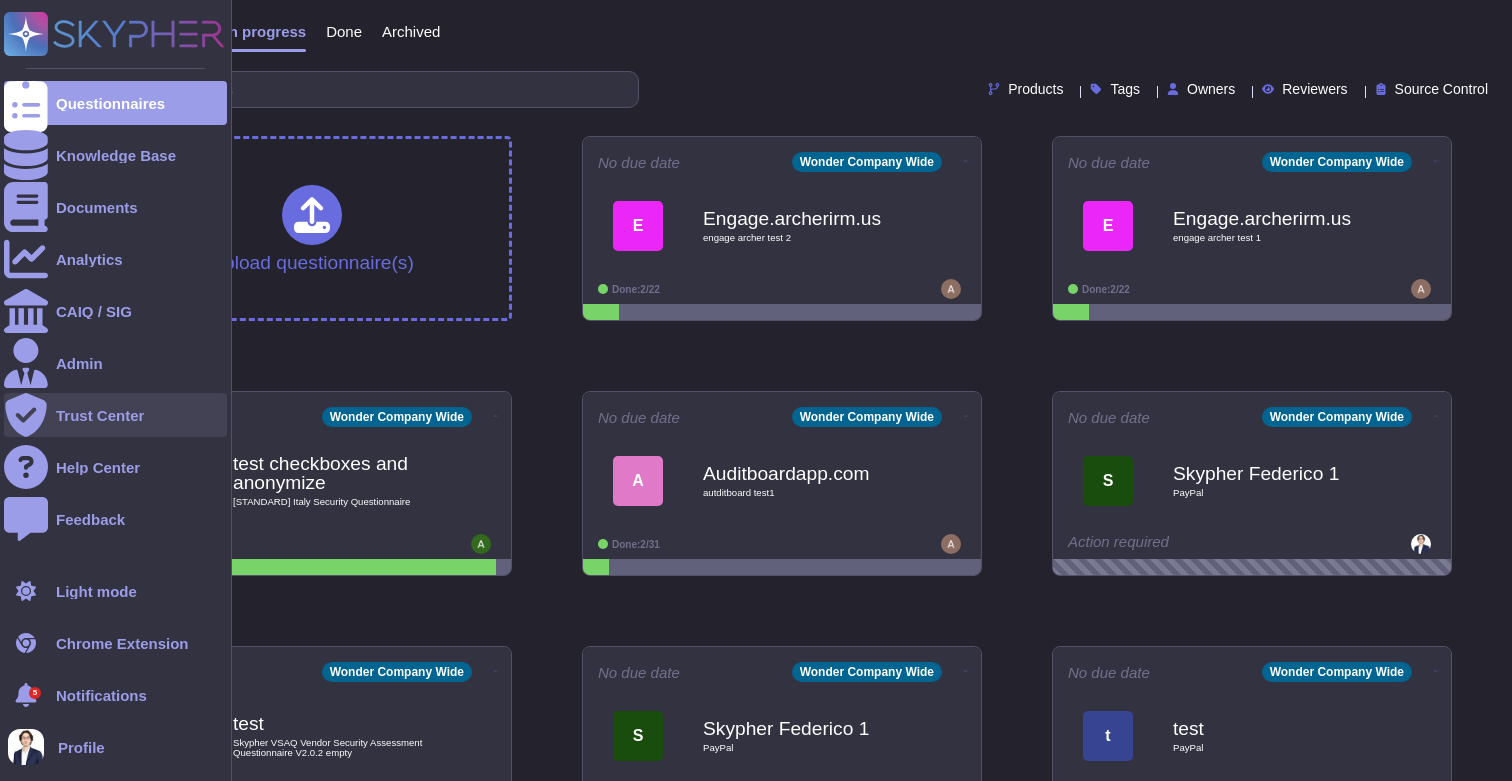 click on "Trust Center" at bounding box center [100, 415] 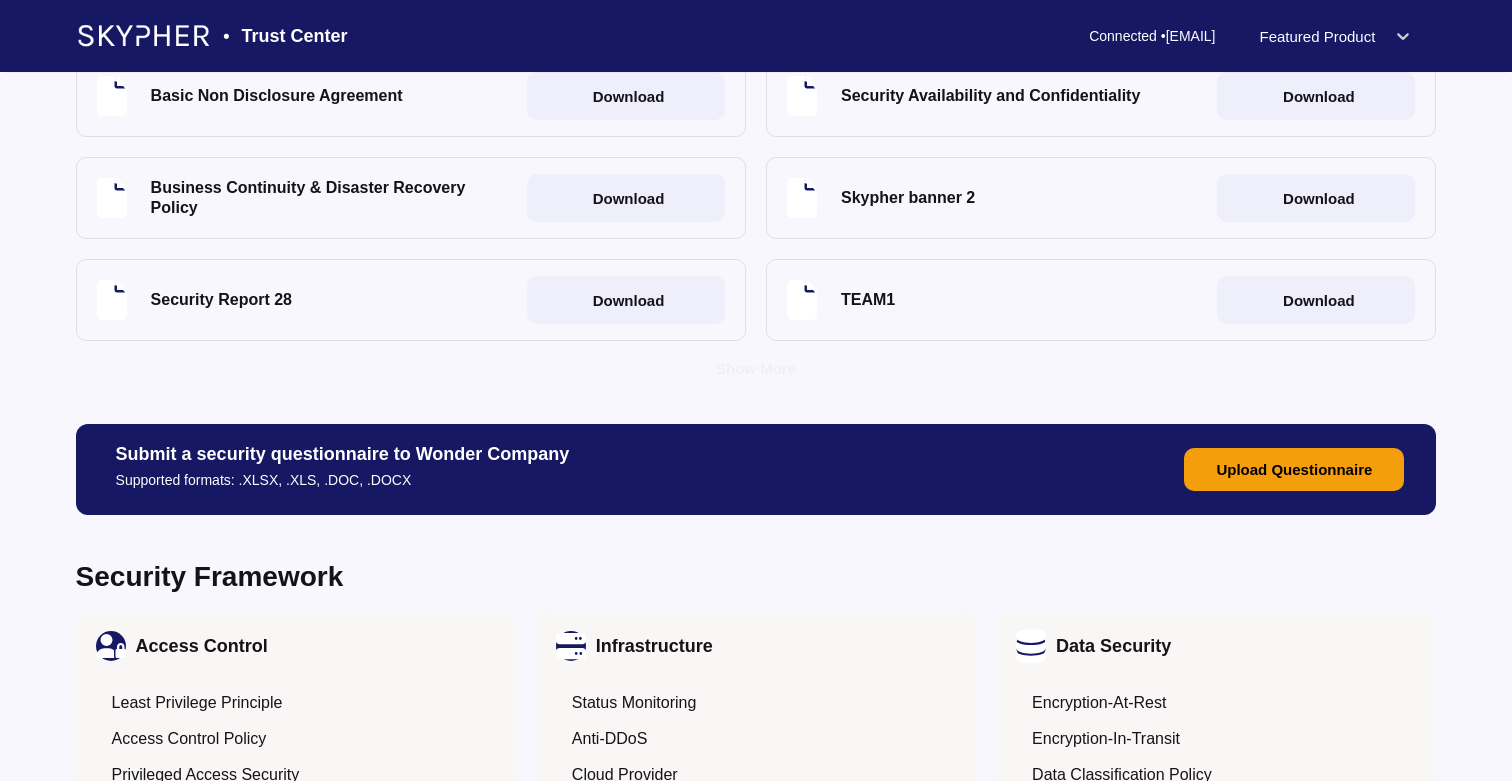 scroll, scrollTop: 1295, scrollLeft: 0, axis: vertical 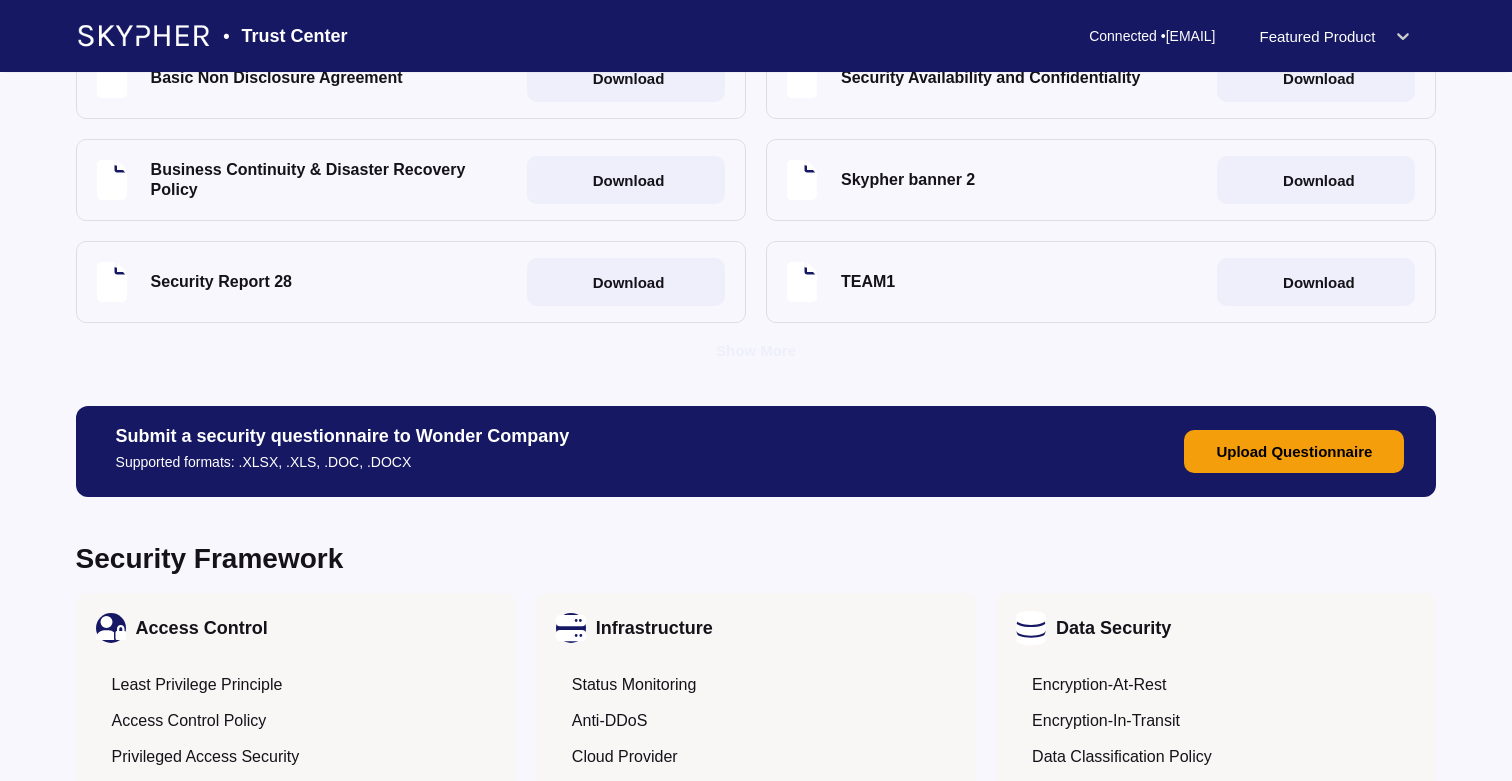 click on "Upload Questionnaire" at bounding box center [1294, 451] 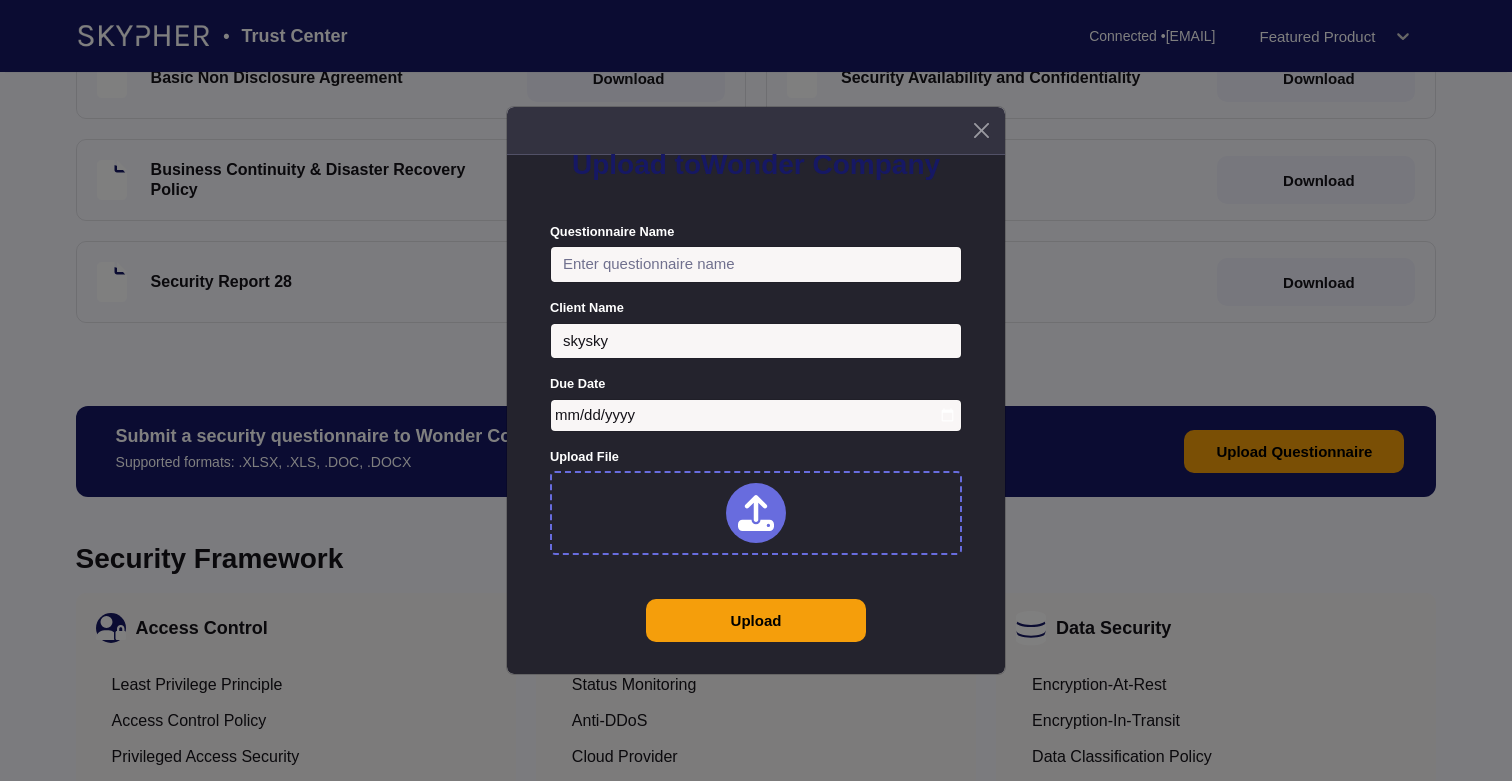 click on "Questionnaire Name" at bounding box center [756, 264] 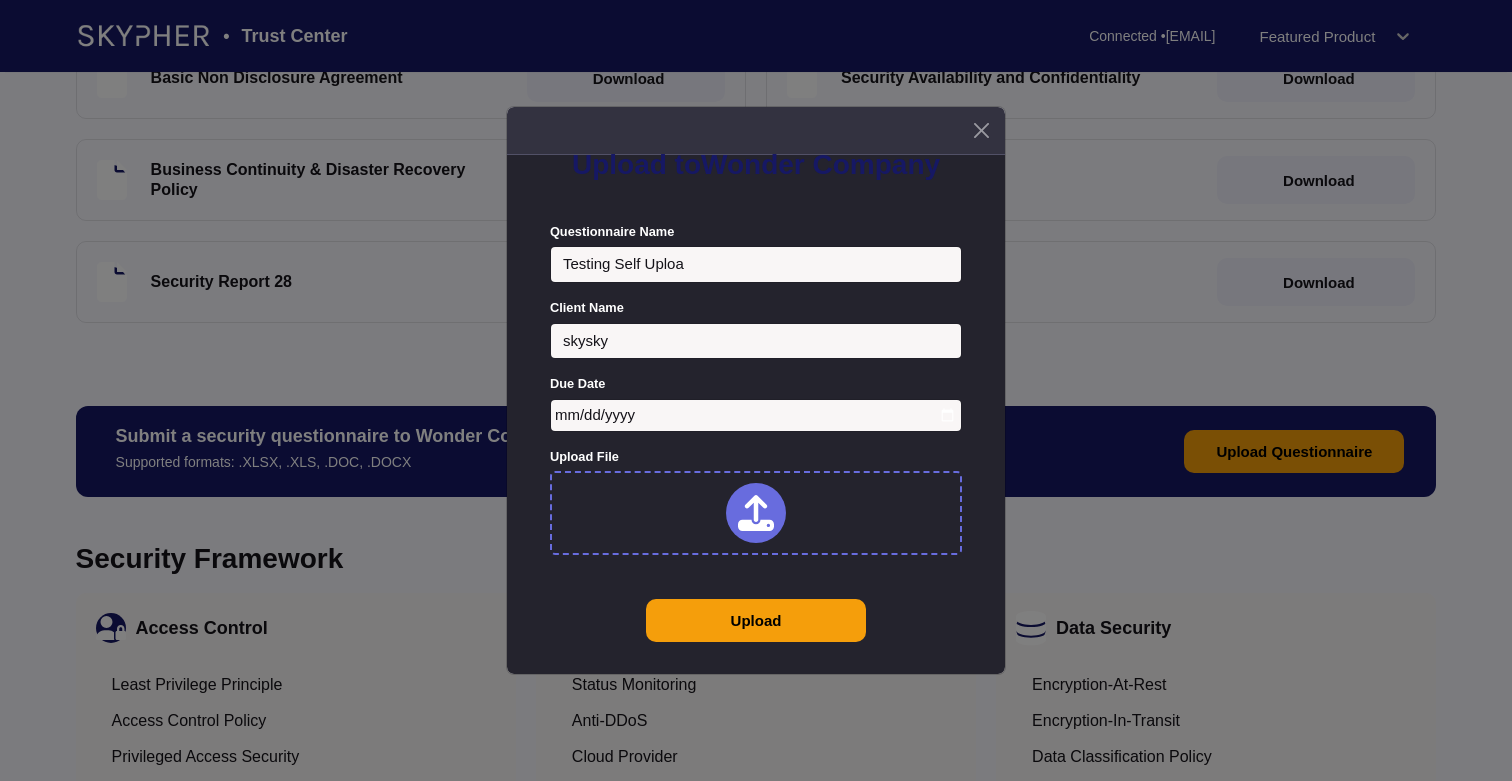 type on "Testing Self Upload" 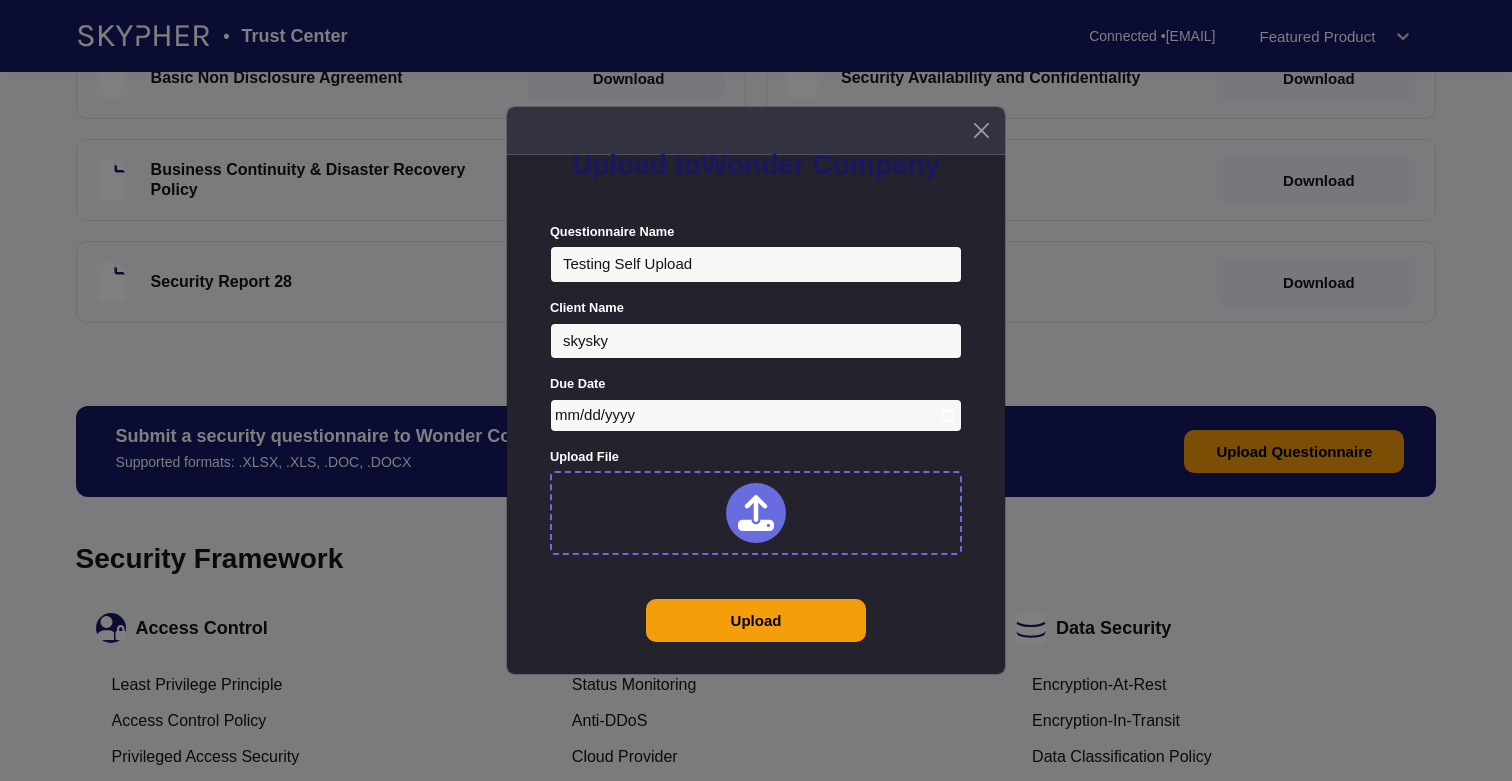 click at bounding box center (756, 513) 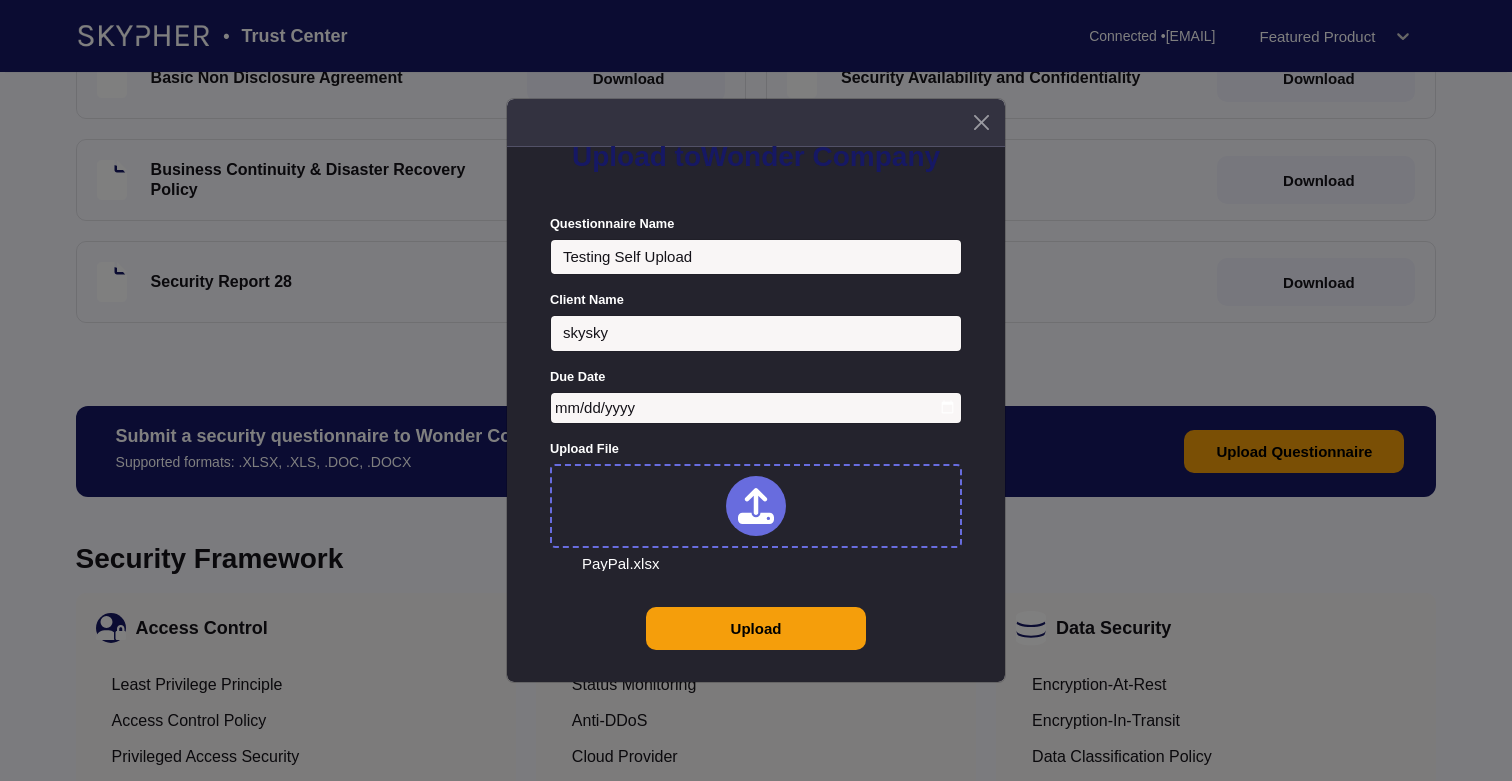 click on "Upload" at bounding box center (756, 628) 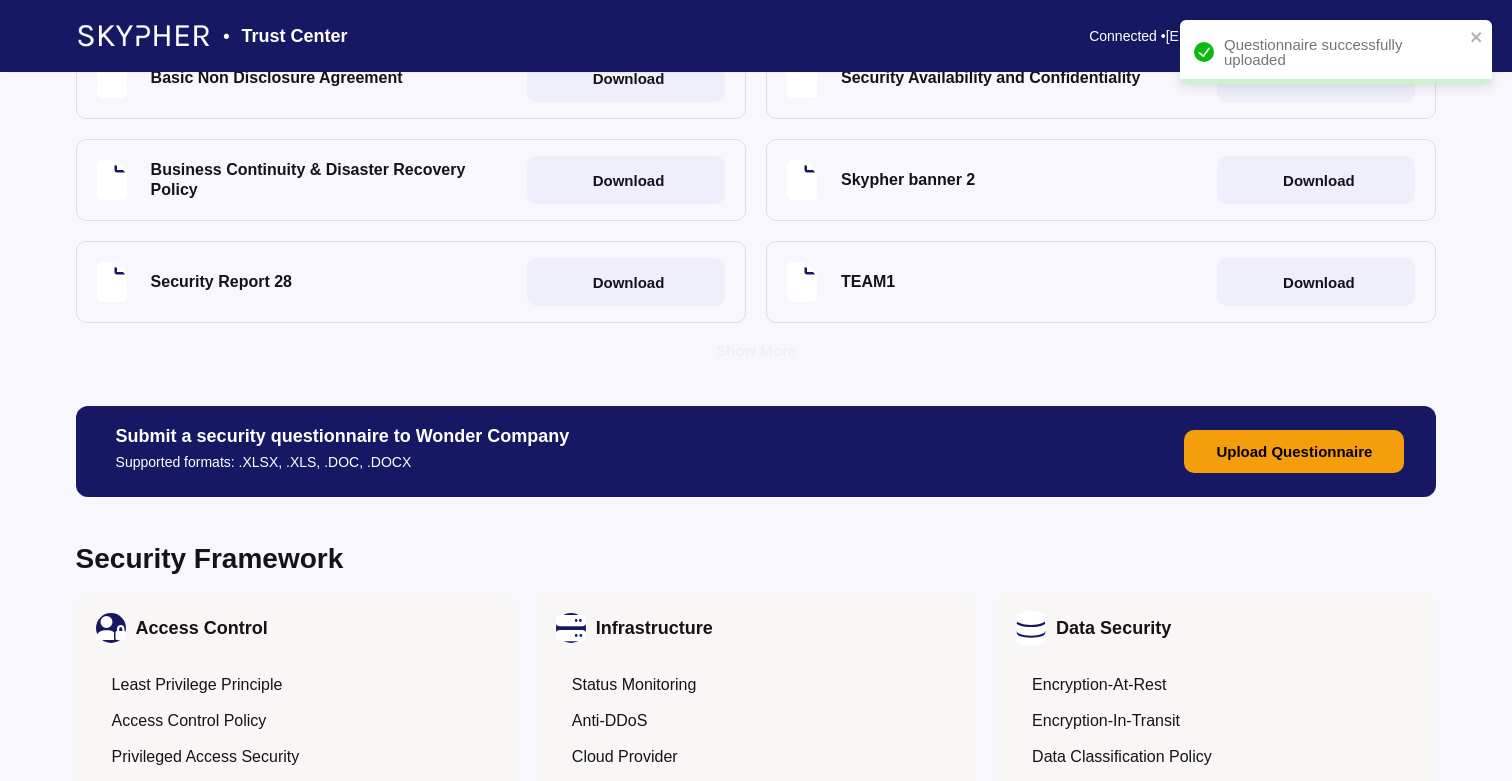 type 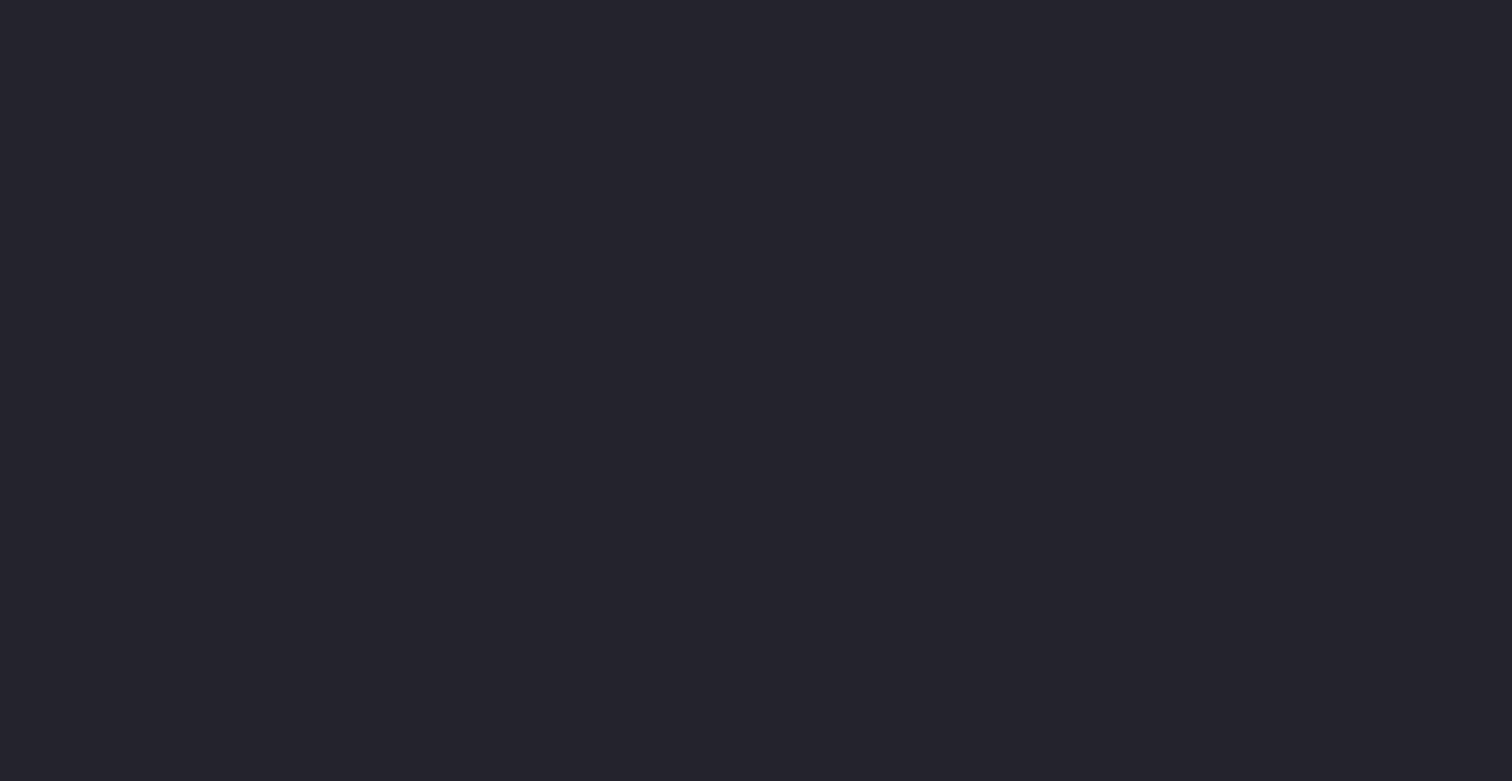 scroll, scrollTop: 0, scrollLeft: 0, axis: both 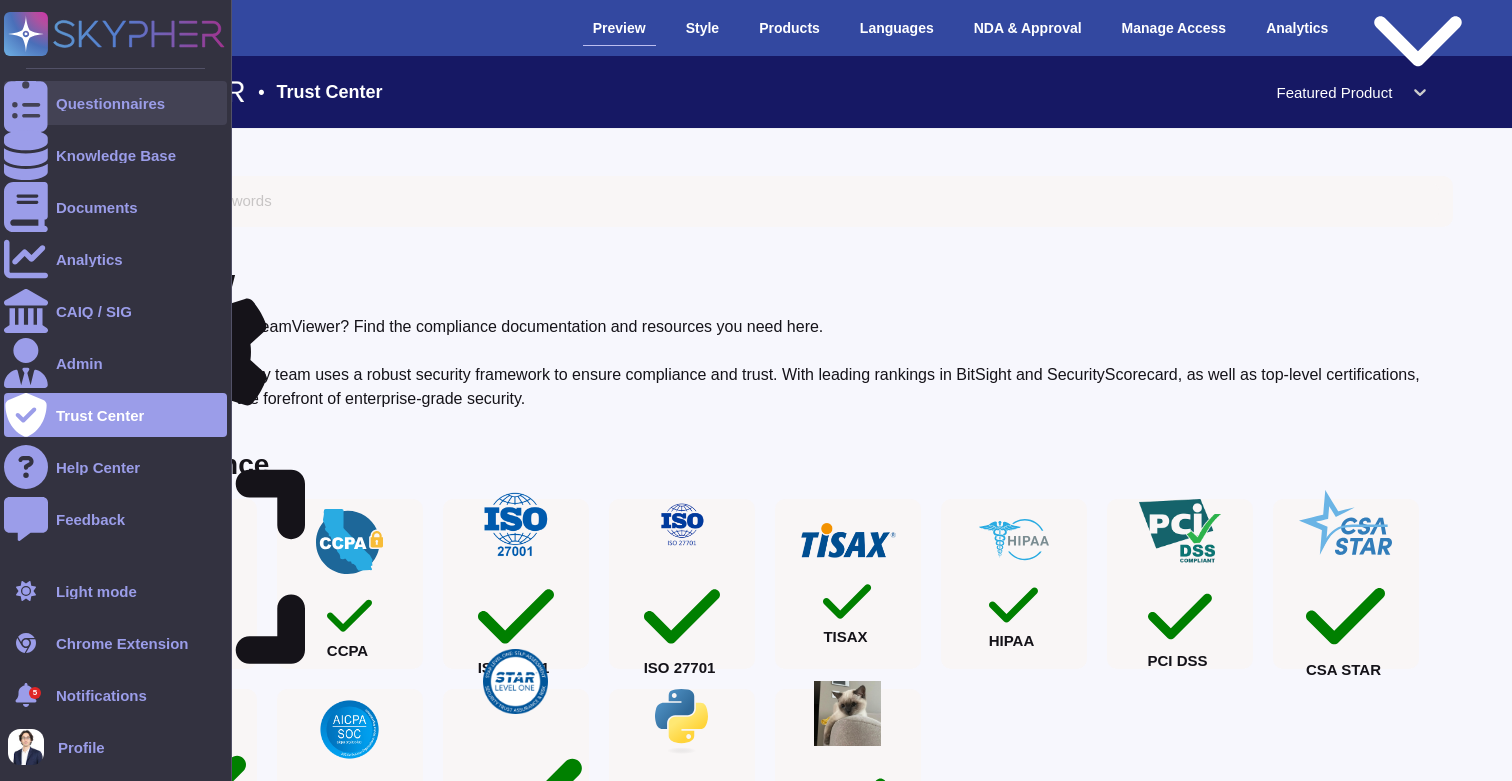 click at bounding box center (26, 103) 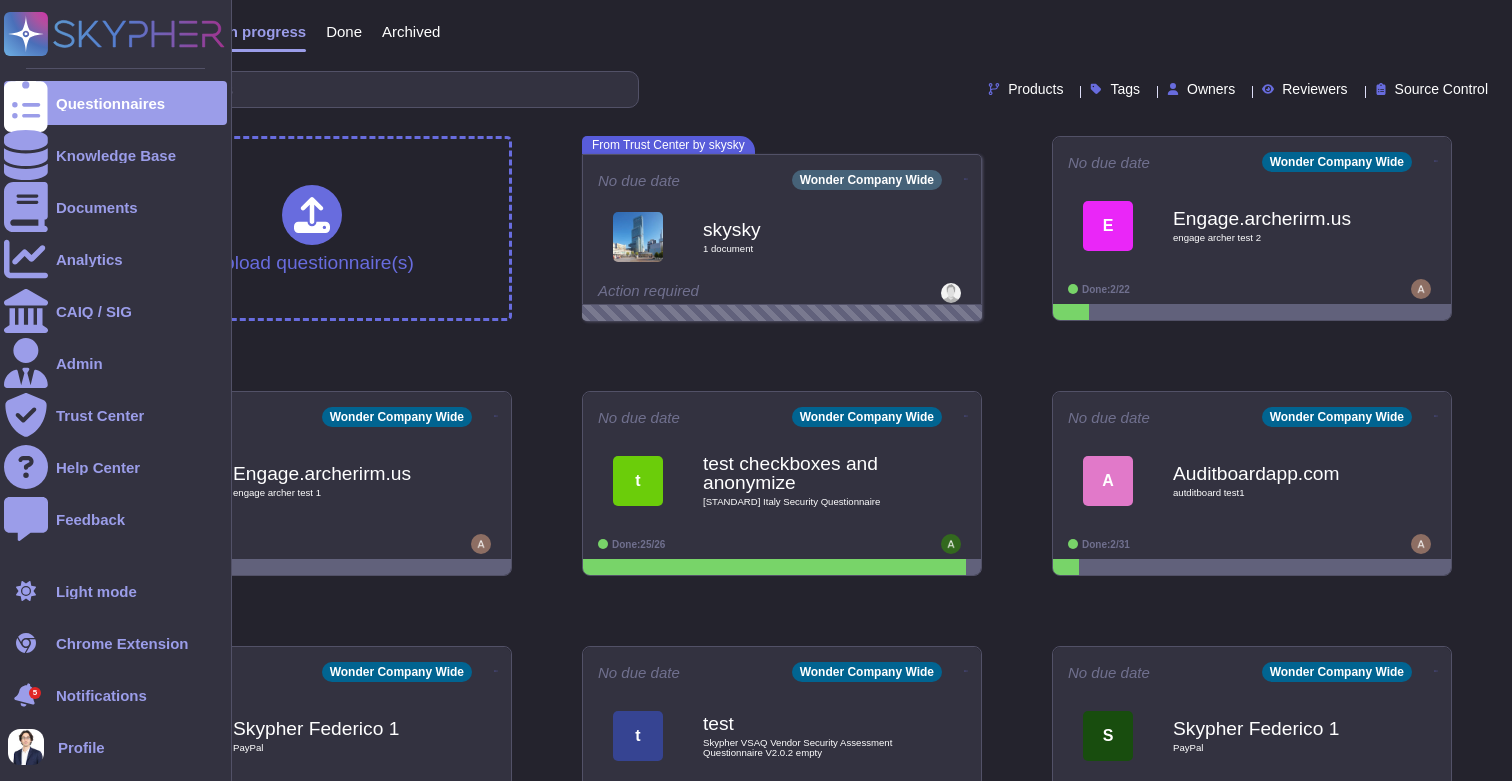 click 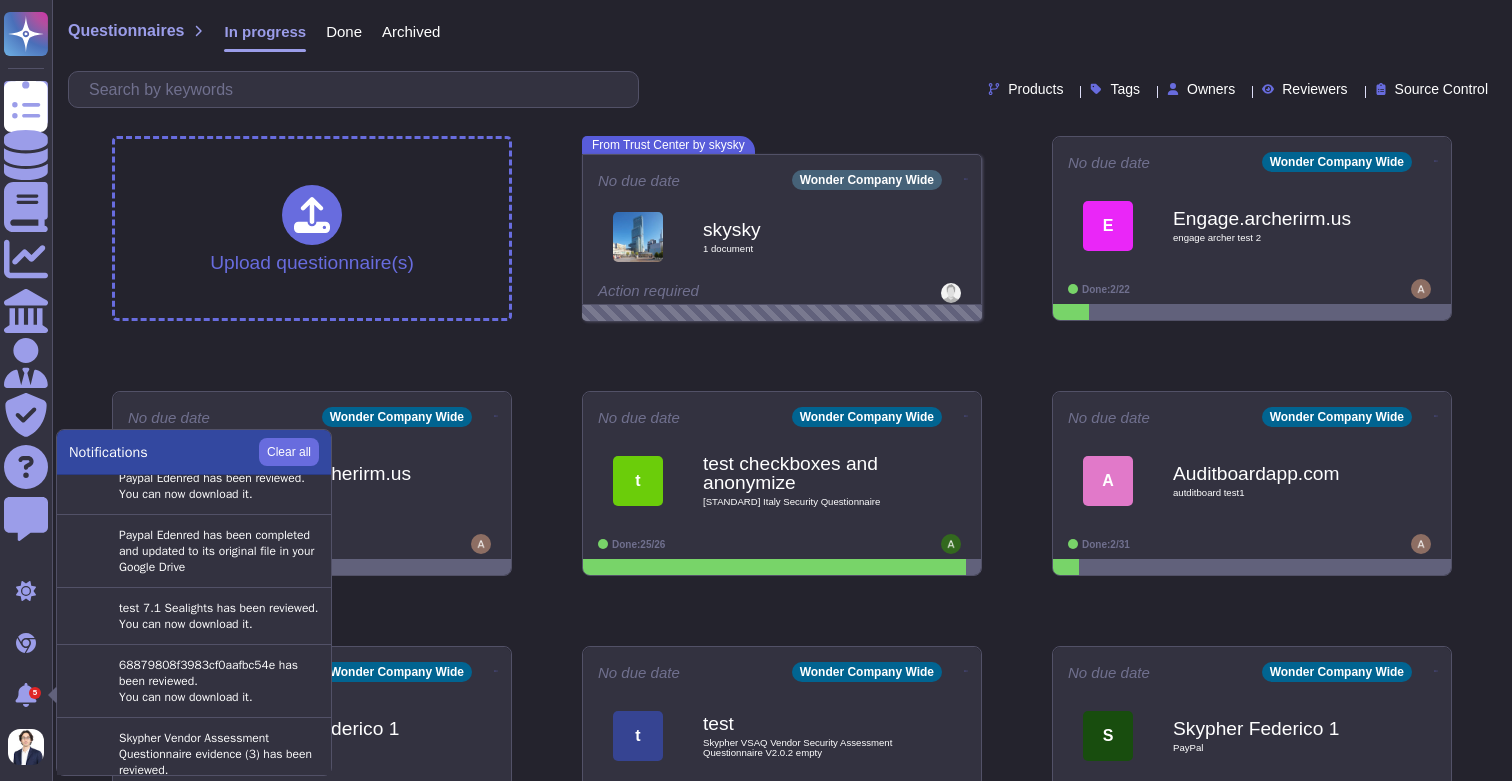 scroll, scrollTop: 486, scrollLeft: 0, axis: vertical 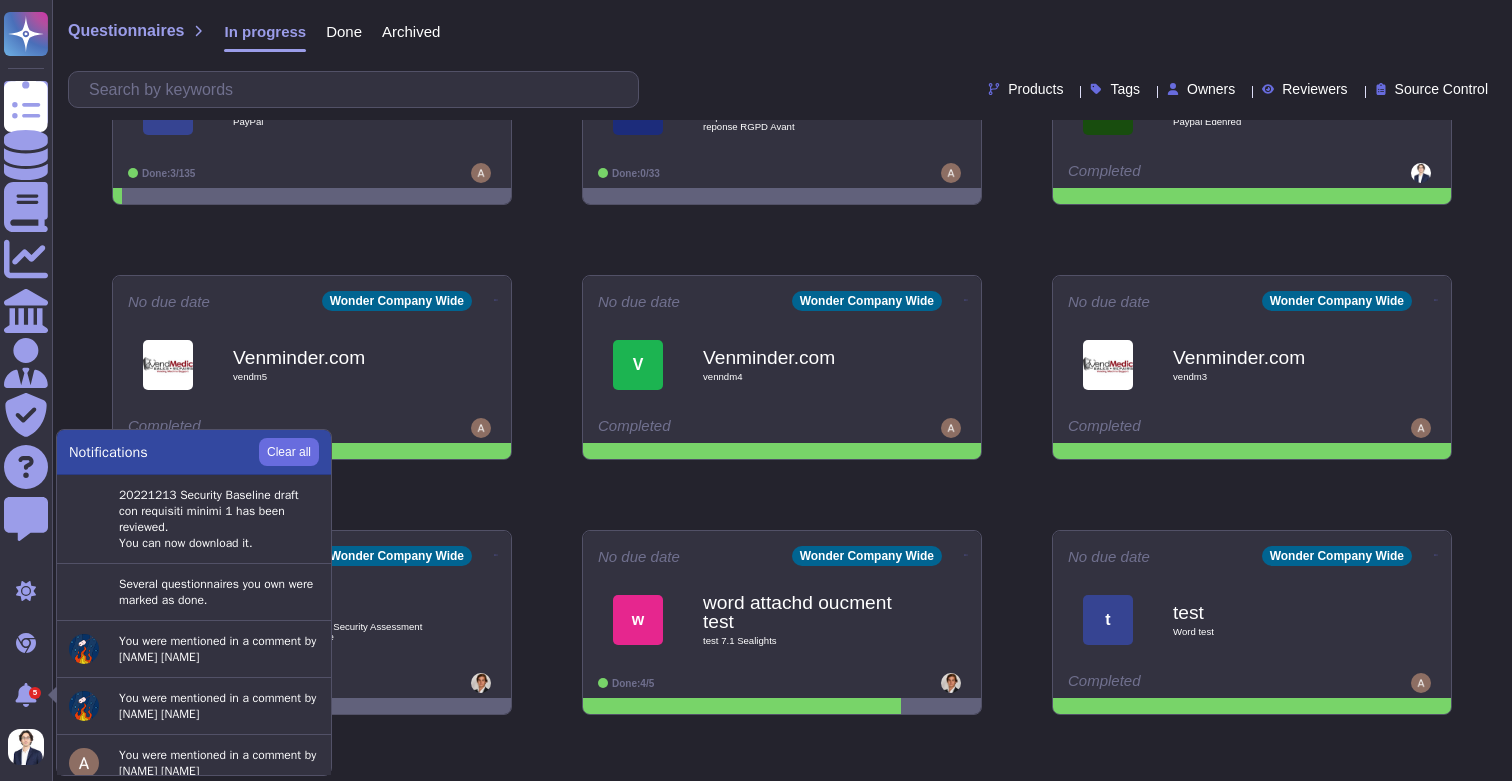 click on "Questionnaires In progress Done Archived Products Tags Owners Reviewers Source Control" at bounding box center [782, 60] 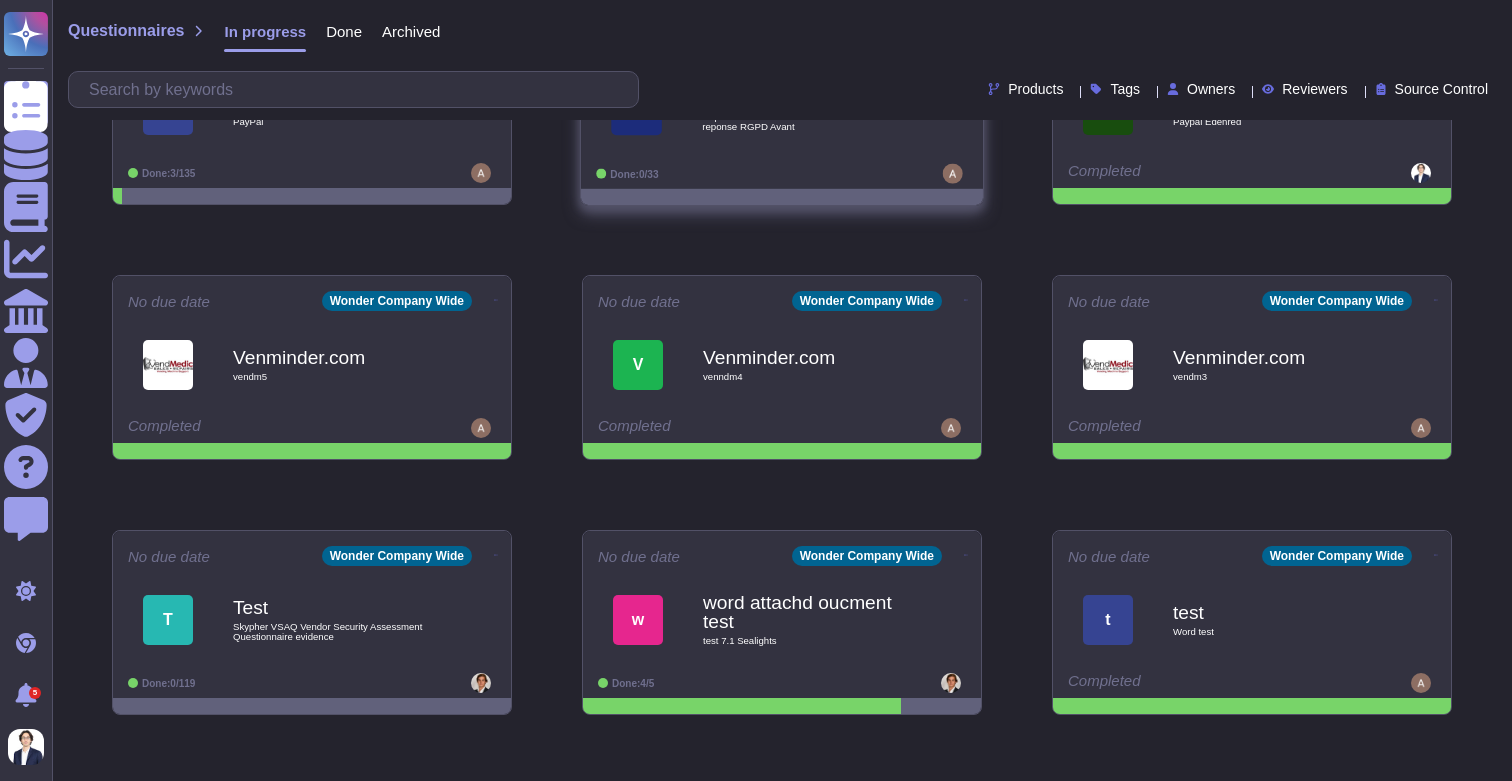 scroll, scrollTop: 0, scrollLeft: 0, axis: both 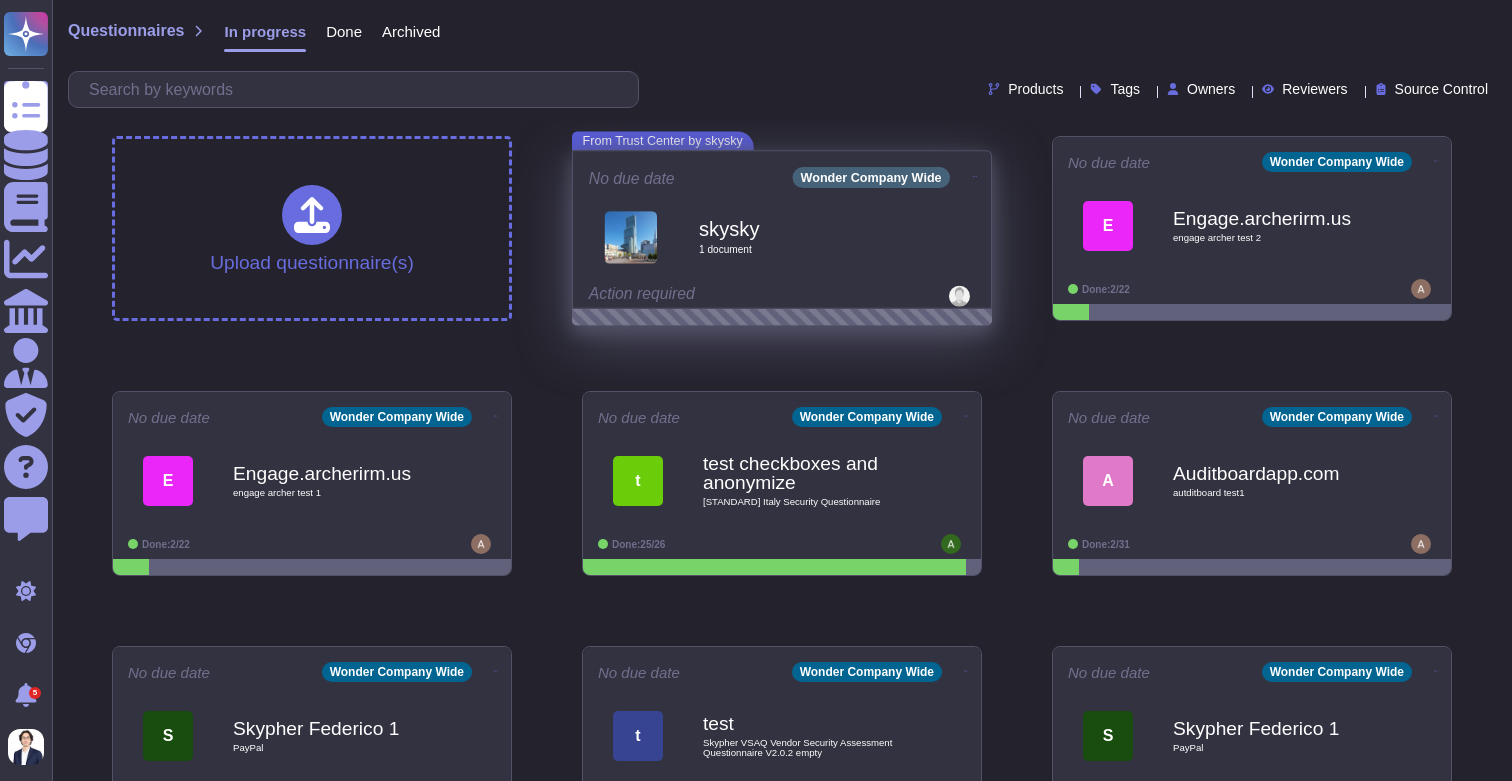 click on "skysky" at bounding box center (804, 229) 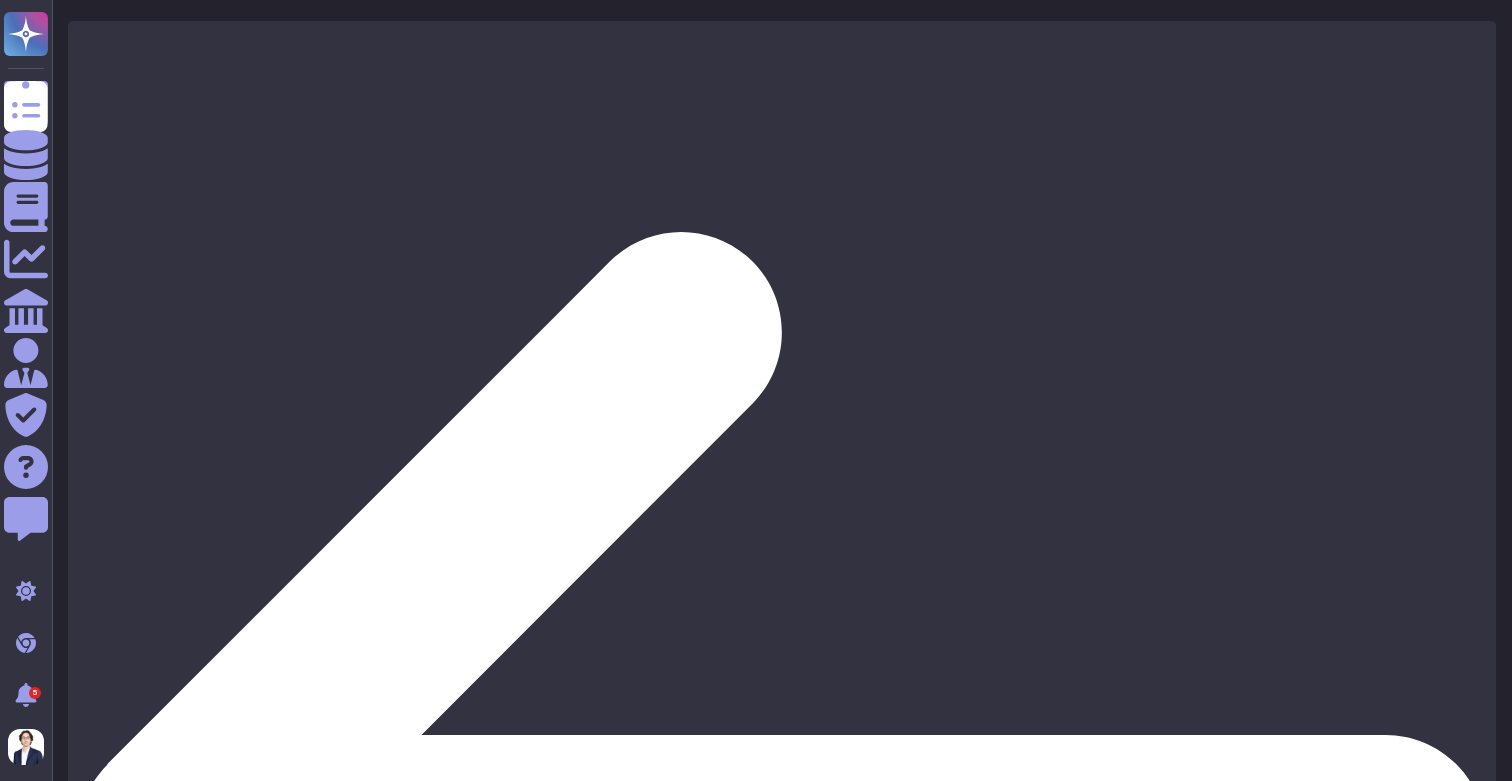 click at bounding box center (636, 1854) 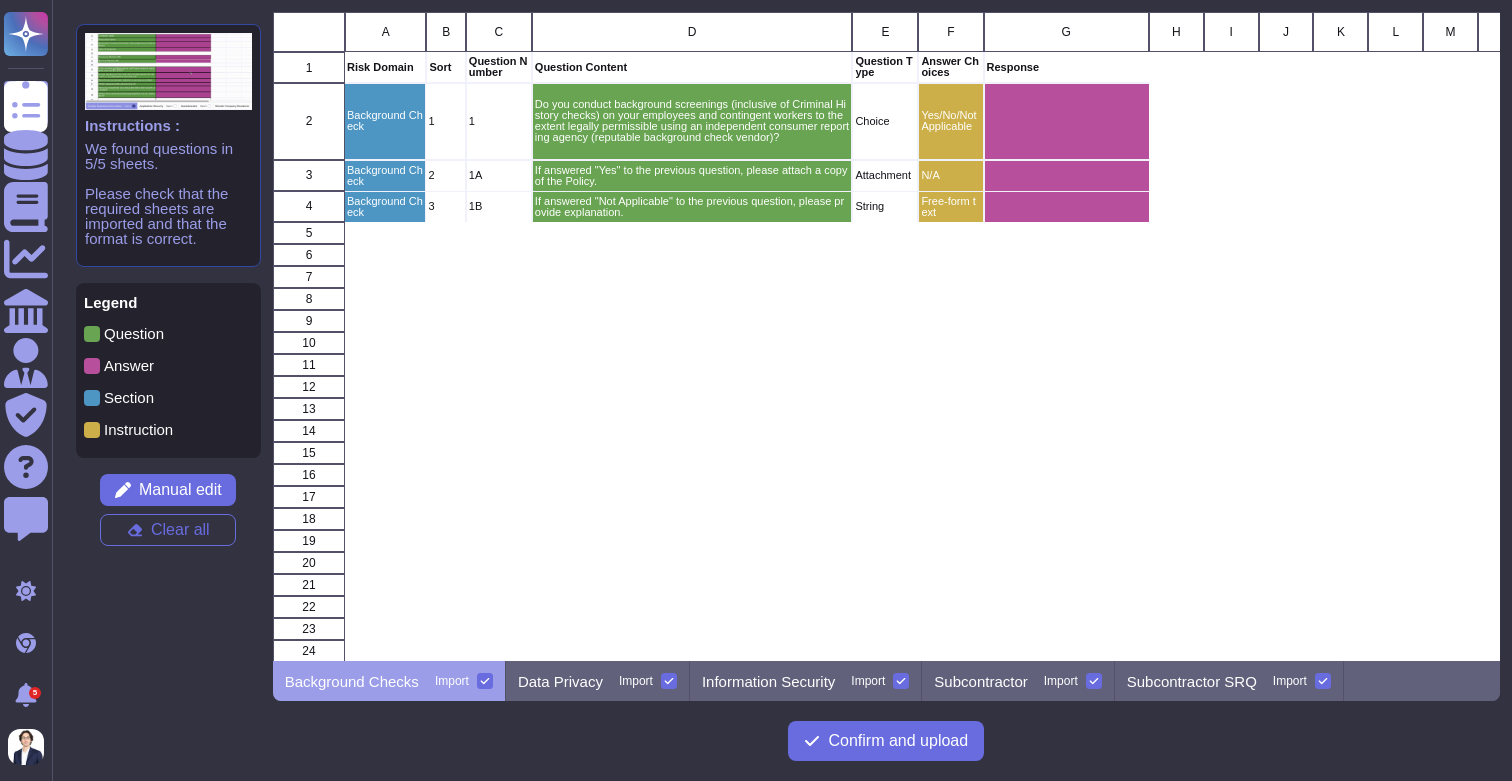 scroll, scrollTop: 1, scrollLeft: 0, axis: vertical 